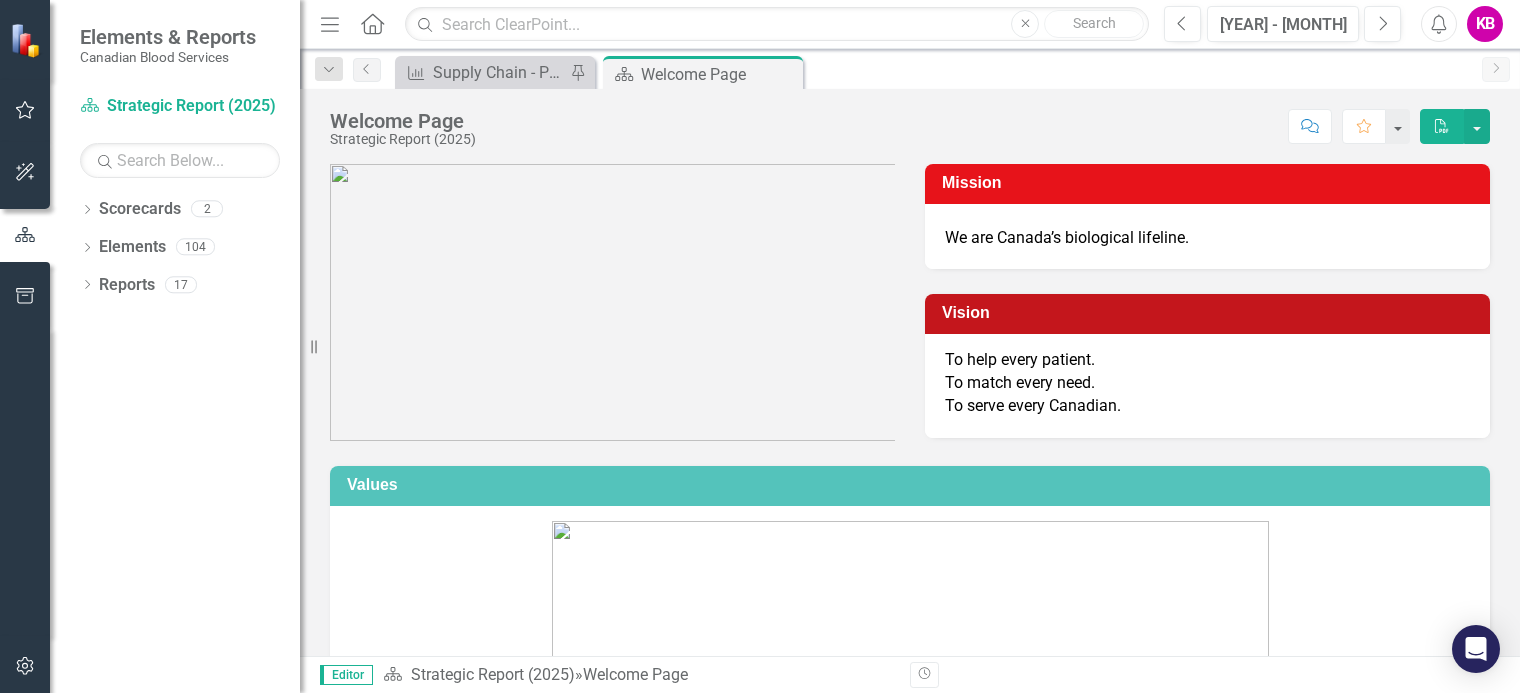 scroll, scrollTop: 0, scrollLeft: 0, axis: both 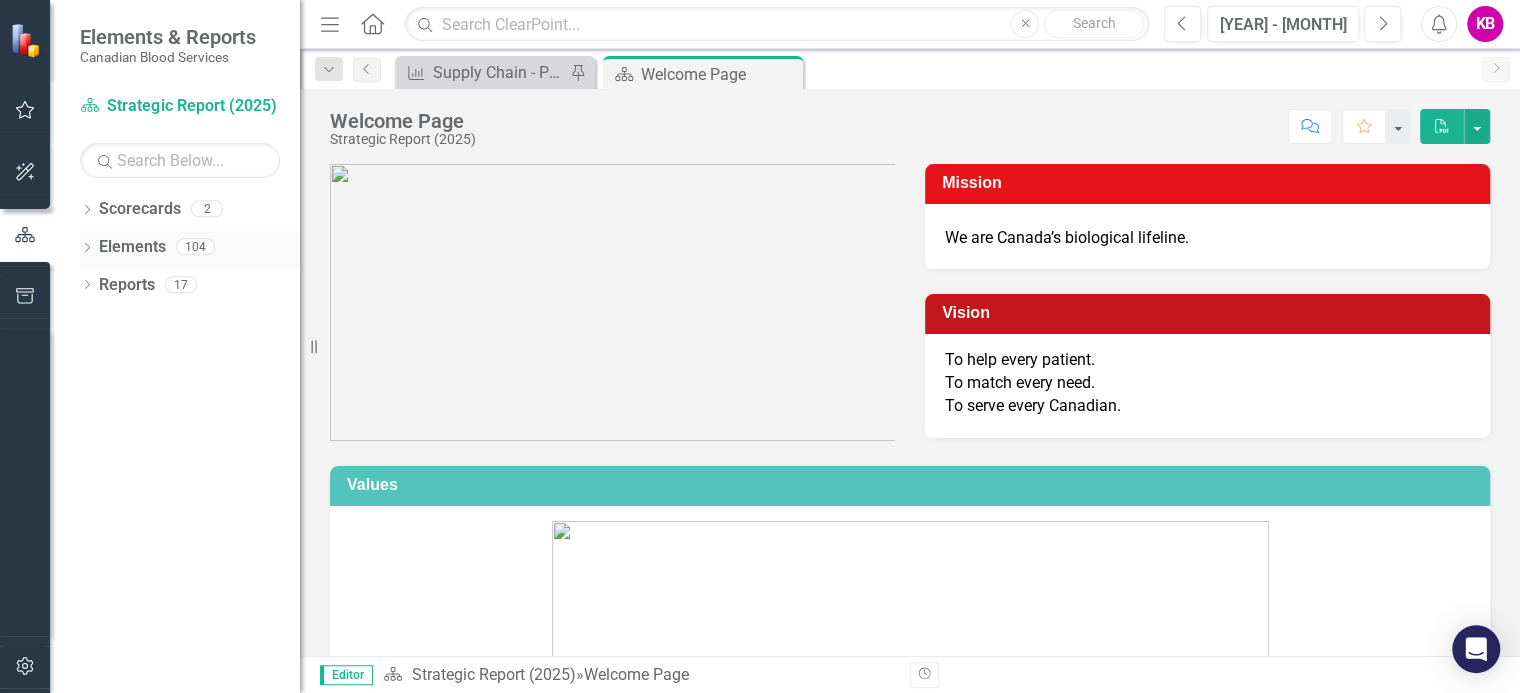 click on "Elements" at bounding box center [132, 247] 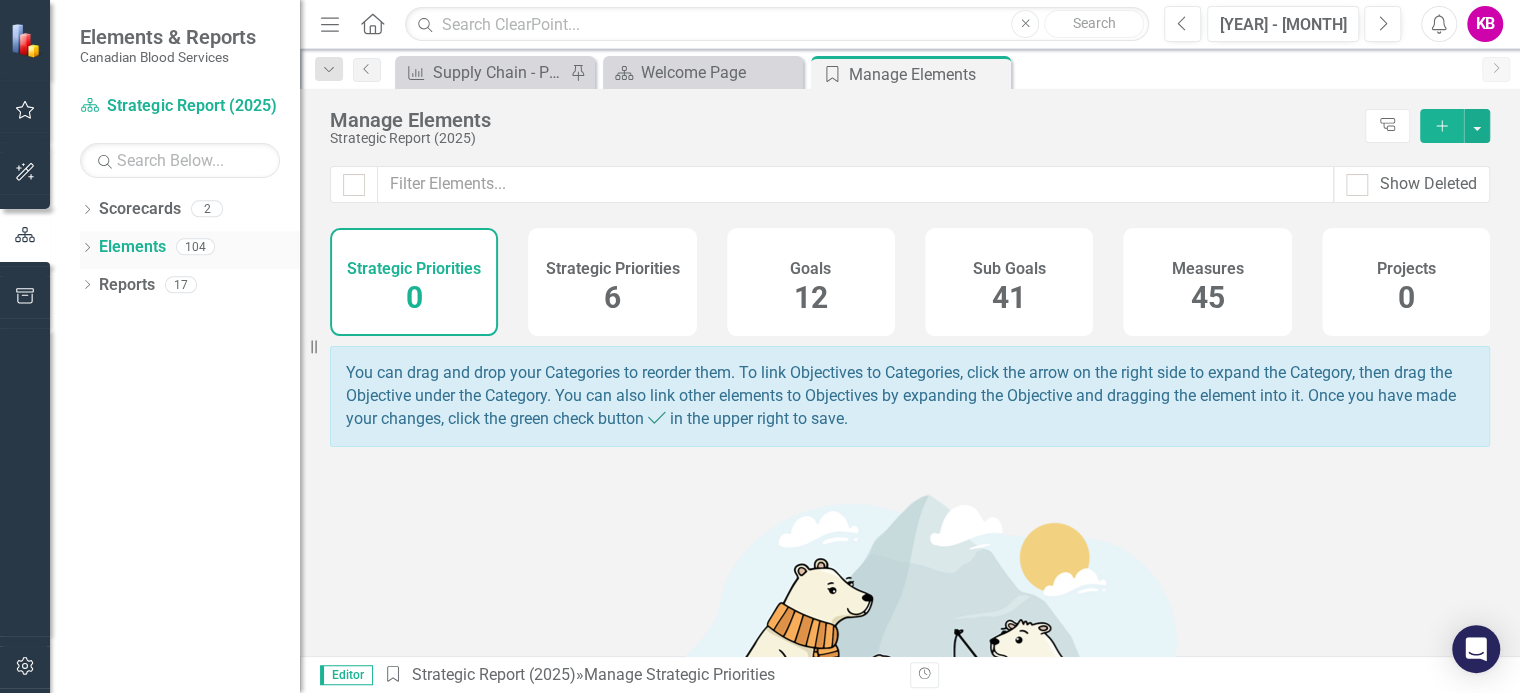 click on "Dropdown" at bounding box center [87, 249] 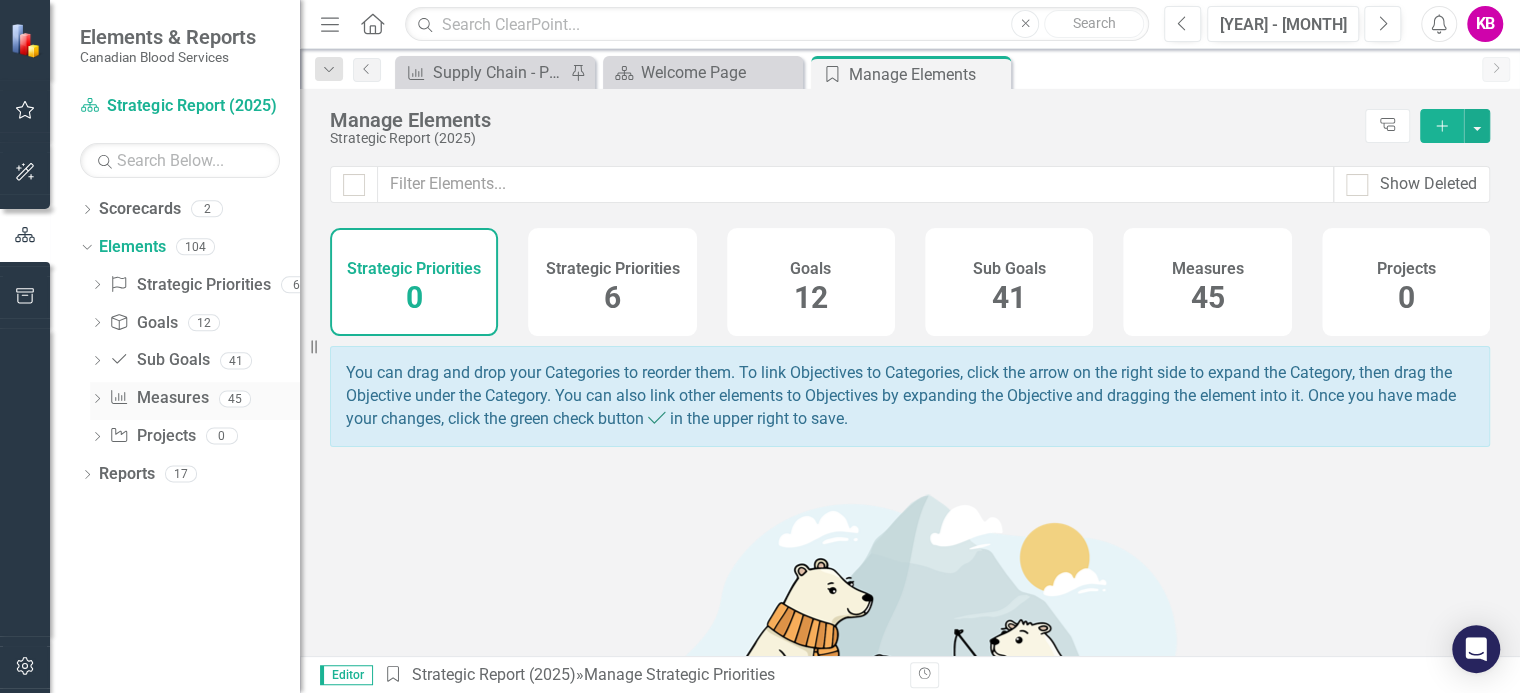 click on "Dropdown" at bounding box center [97, 400] 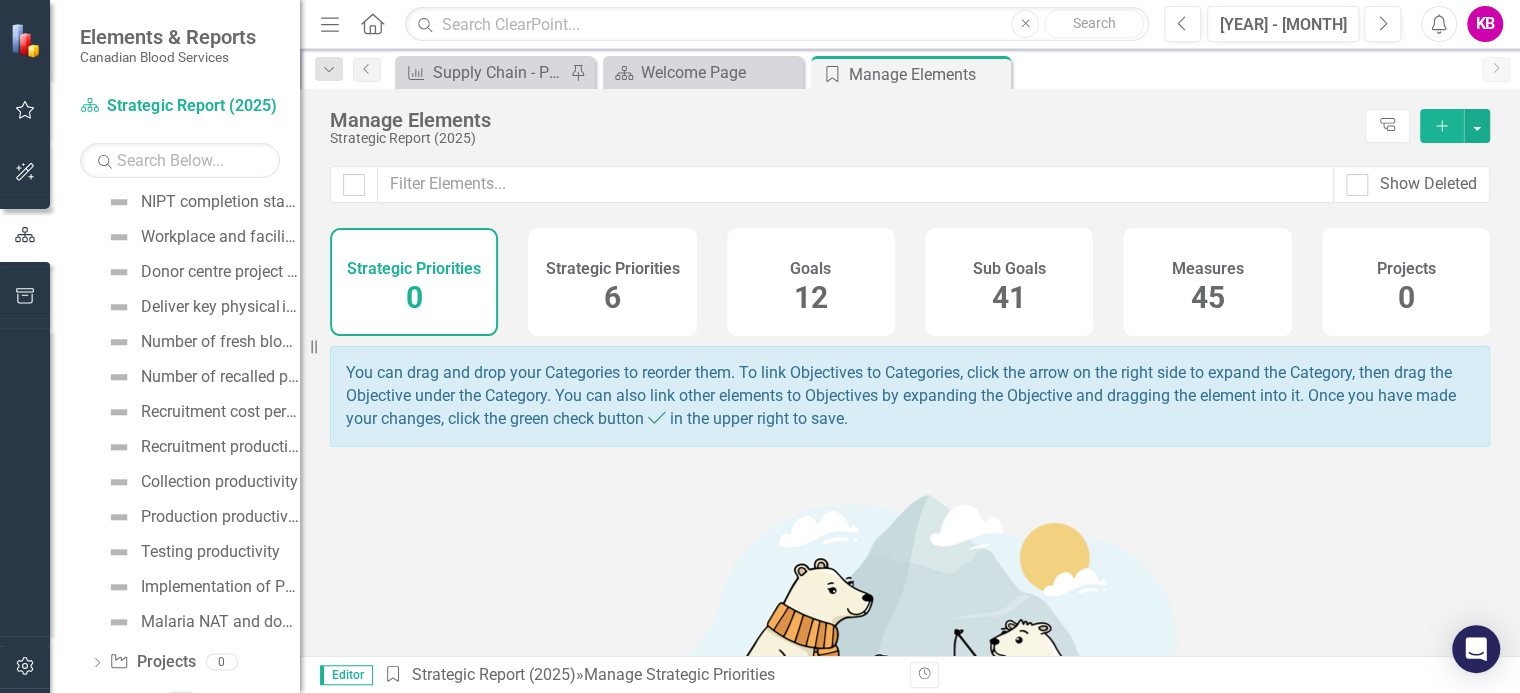scroll, scrollTop: 1375, scrollLeft: 0, axis: vertical 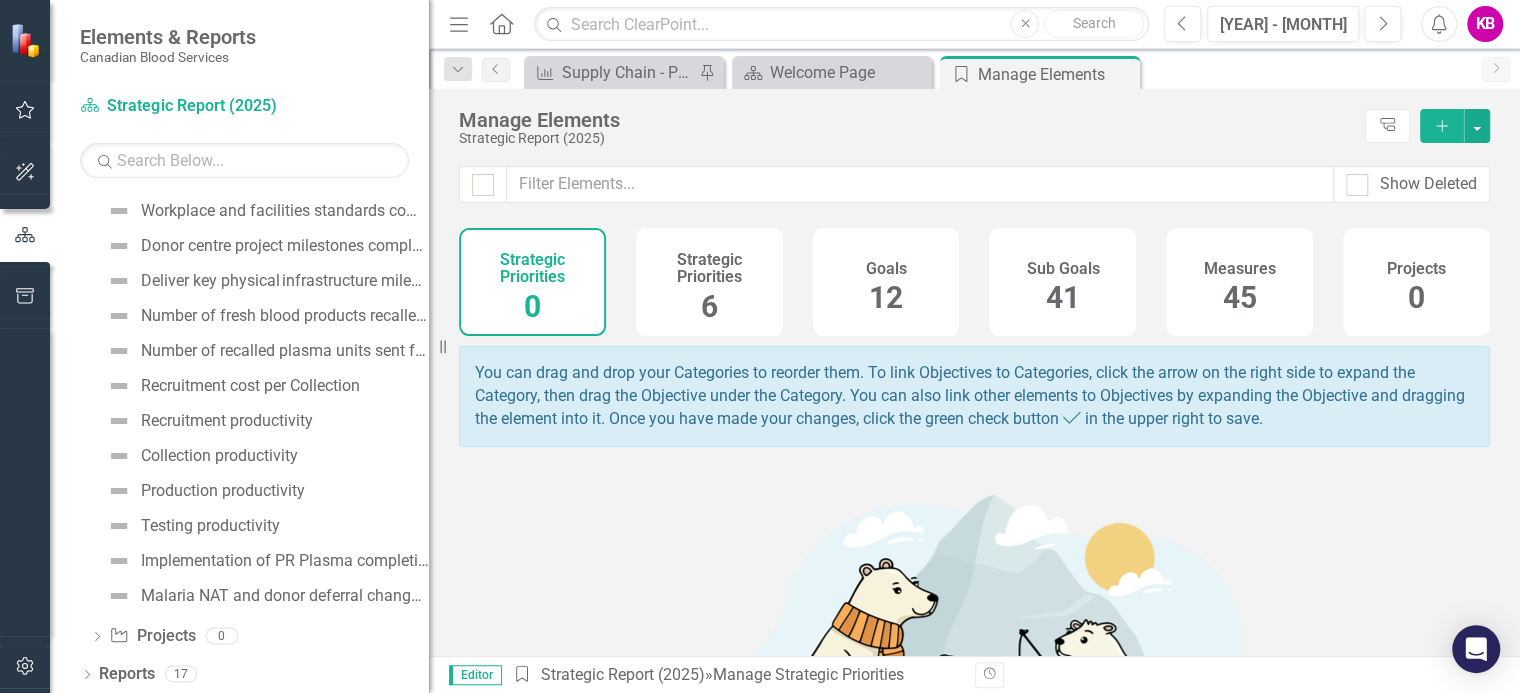 drag, startPoint x: 303, startPoint y: 394, endPoint x: 429, endPoint y: 403, distance: 126.32102 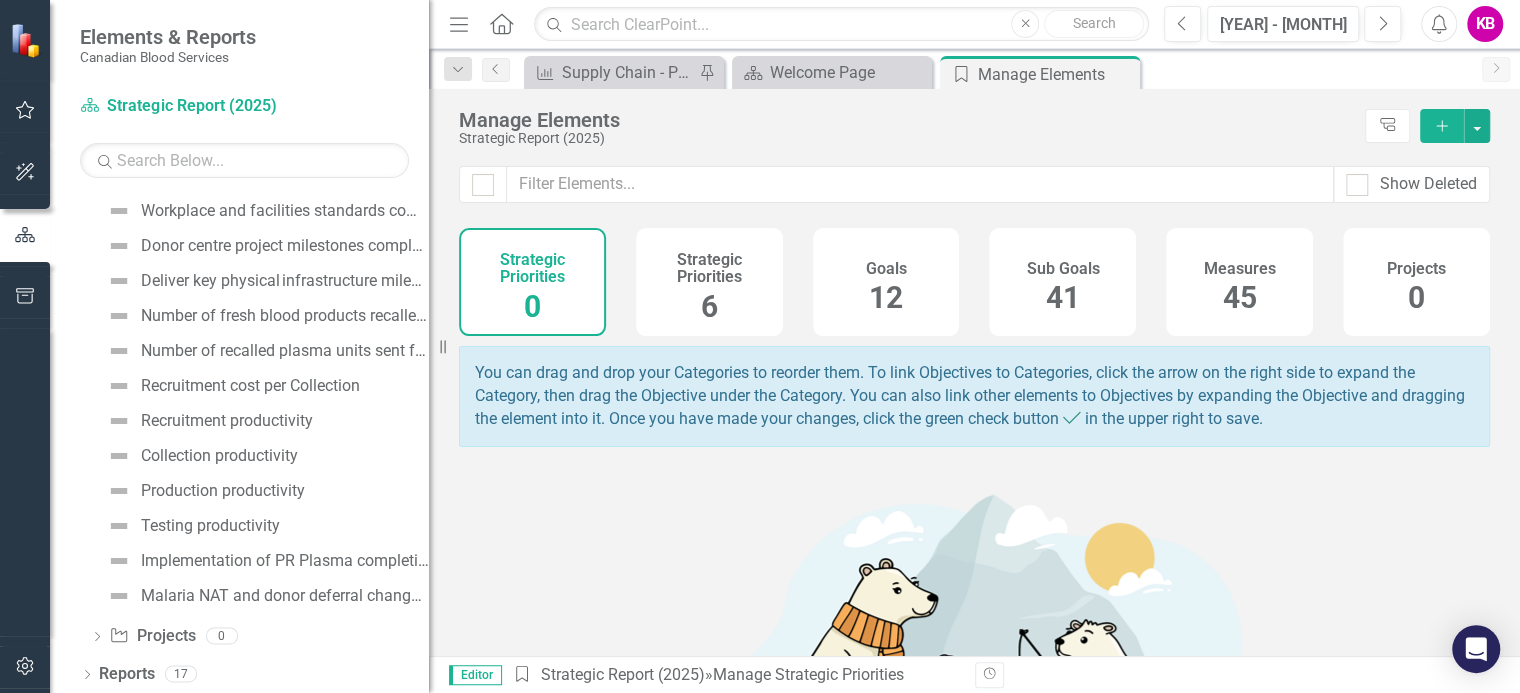 click on "Resize" at bounding box center (437, 346) 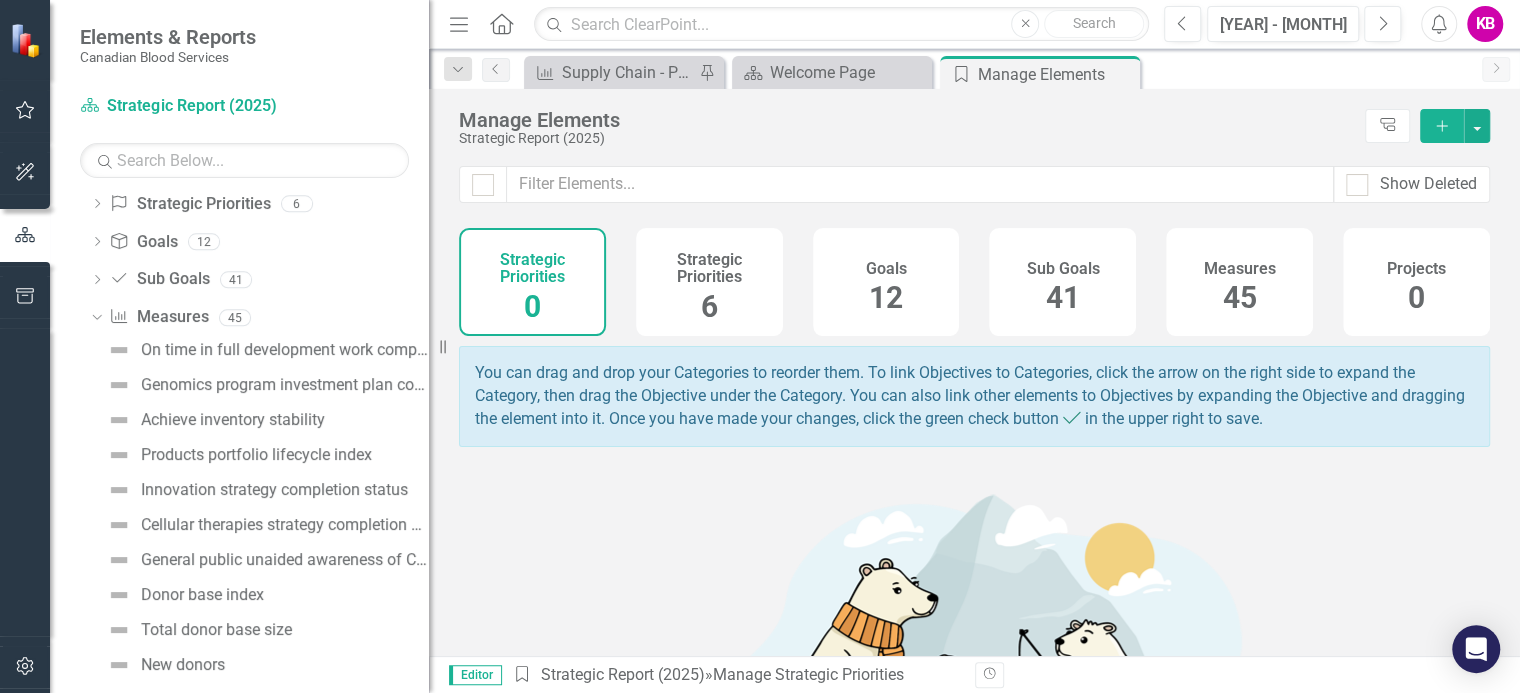 scroll, scrollTop: 0, scrollLeft: 0, axis: both 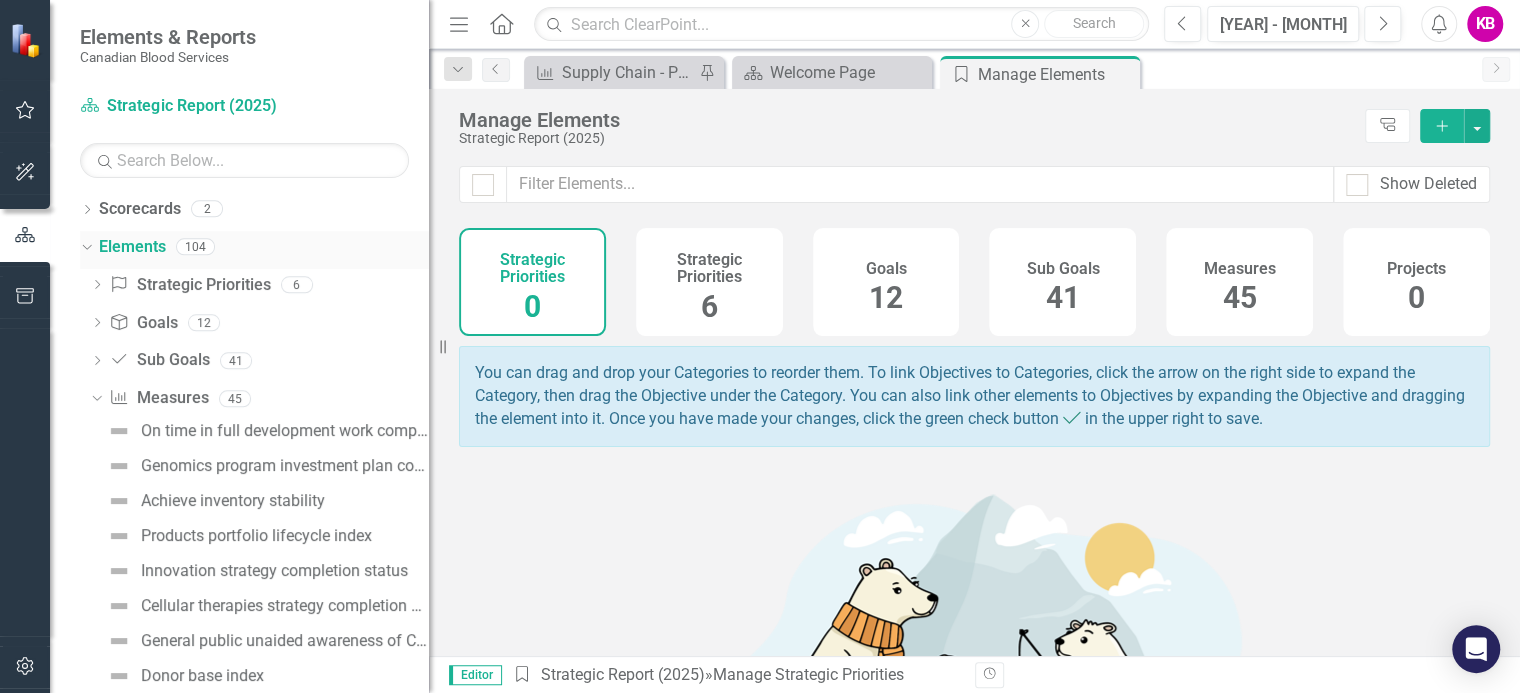 click on "Dropdown" at bounding box center [84, 246] 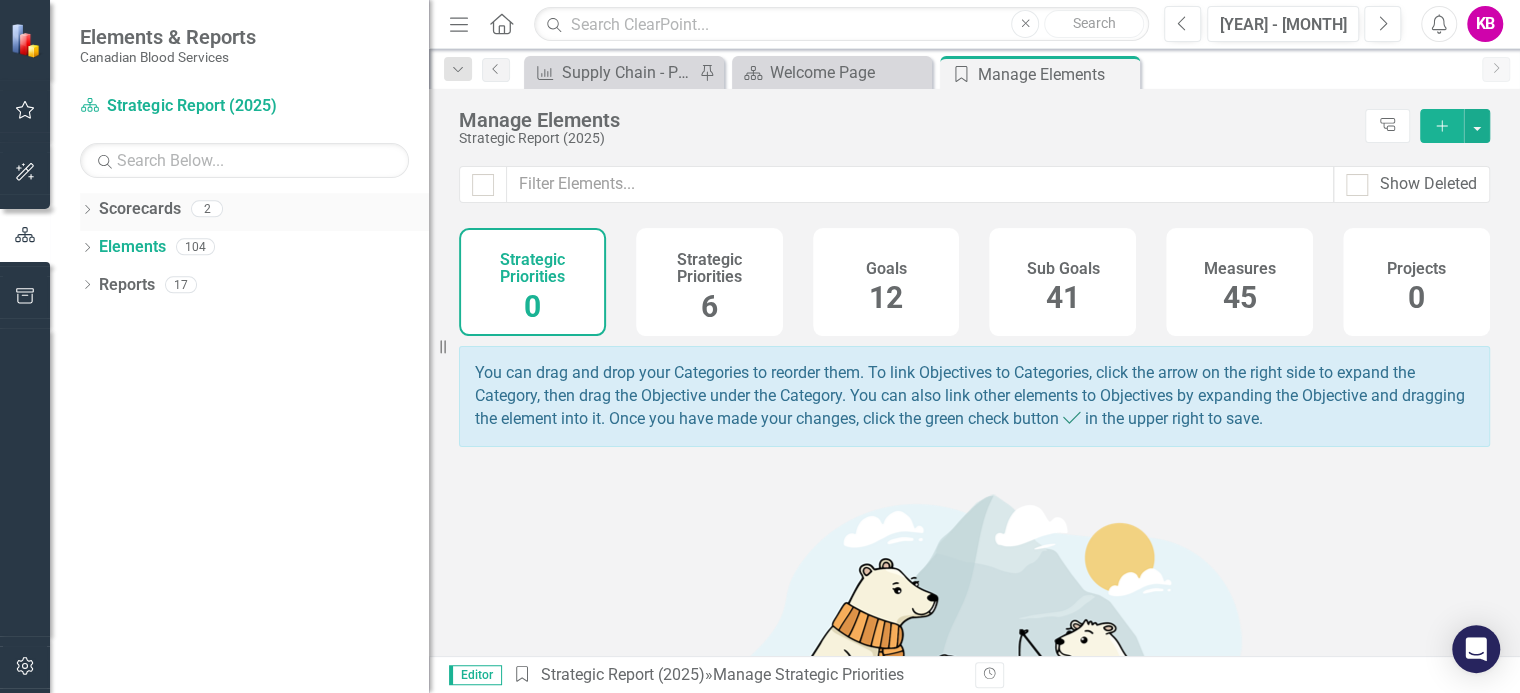 click on "Dropdown" at bounding box center [87, 211] 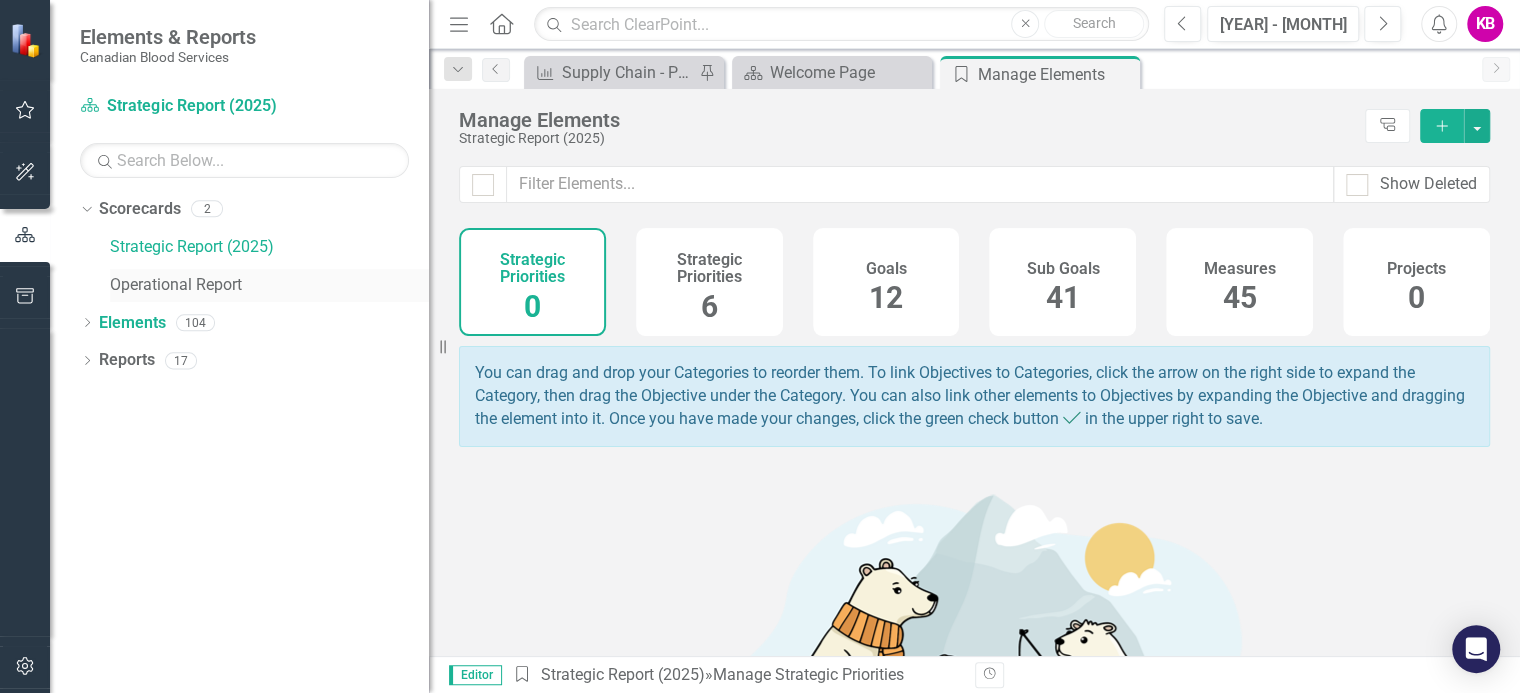 click on "Operational Report" at bounding box center (269, 285) 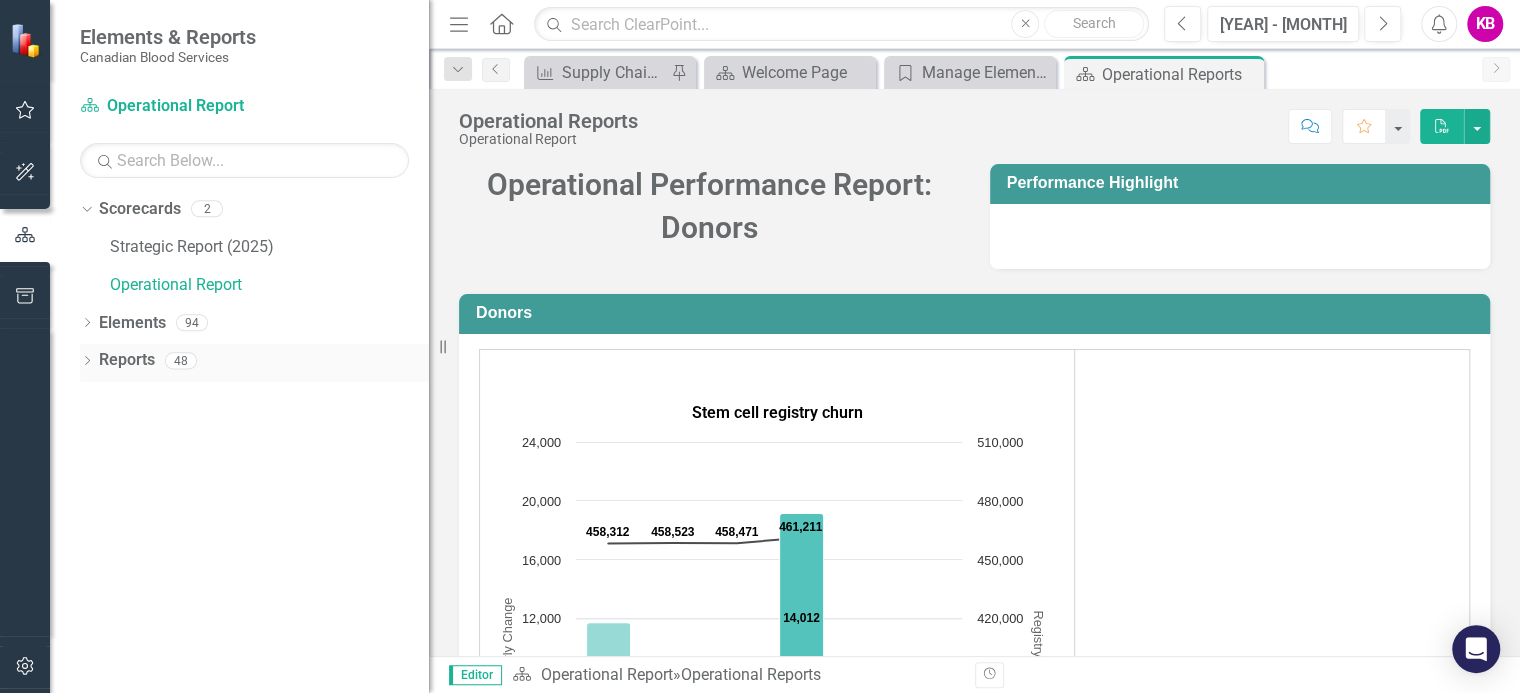 click on "Dropdown" at bounding box center (87, 362) 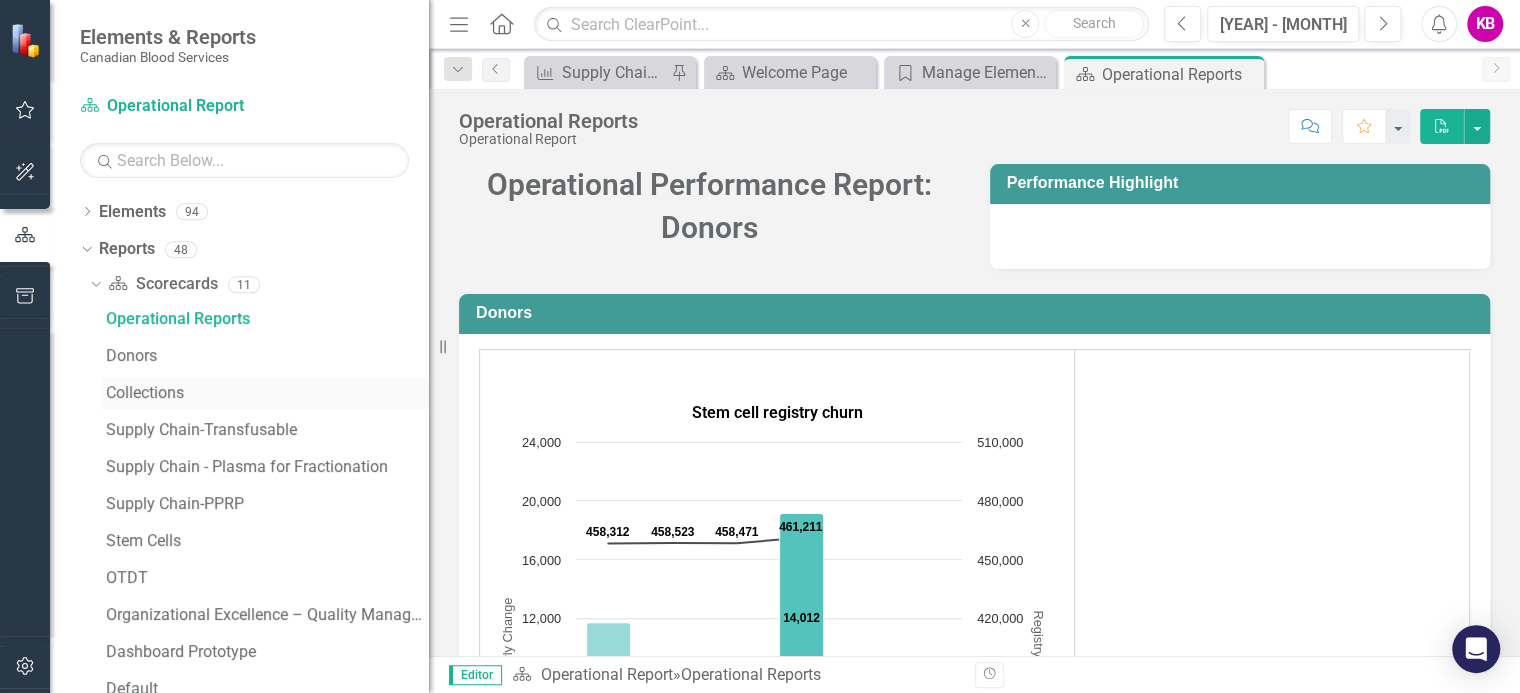 scroll, scrollTop: 149, scrollLeft: 0, axis: vertical 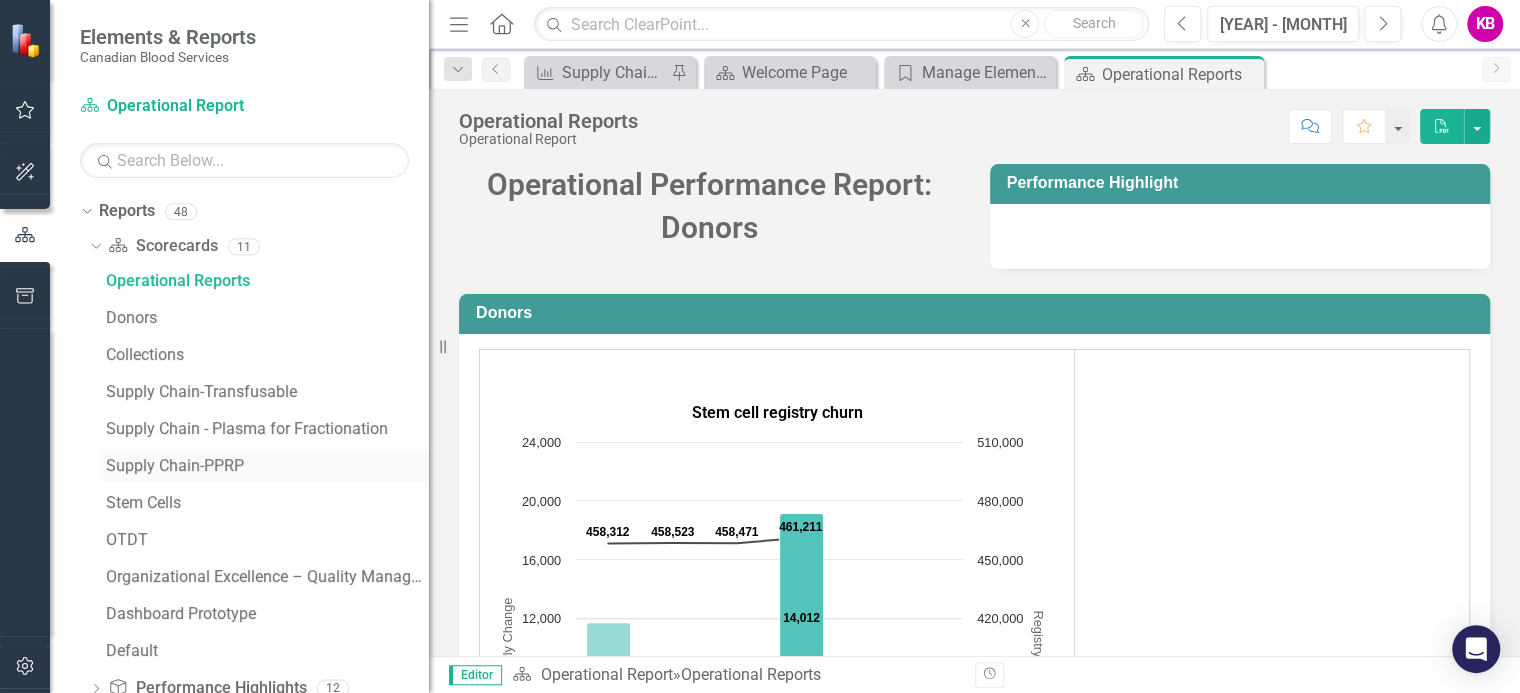 click on "Supply Chain-PPRP" at bounding box center (267, 466) 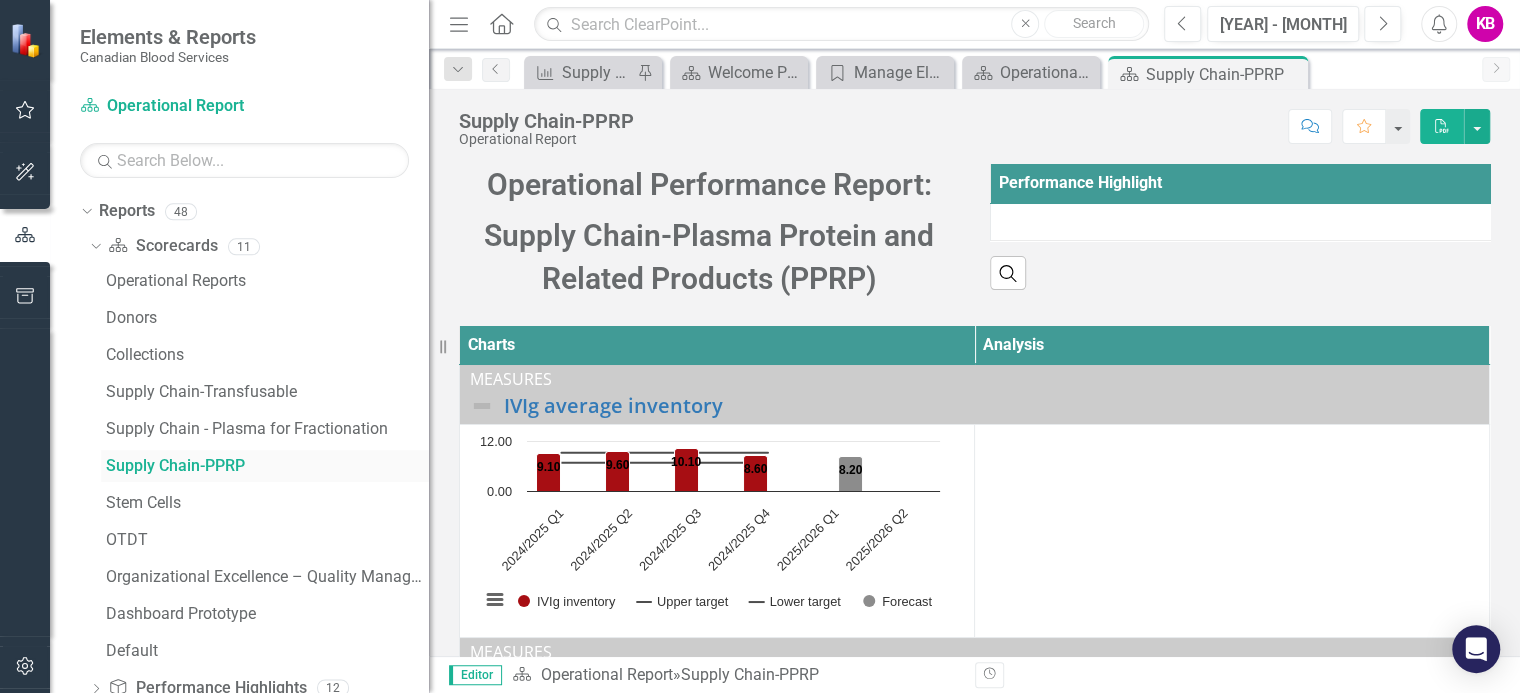 scroll, scrollTop: 232, scrollLeft: 0, axis: vertical 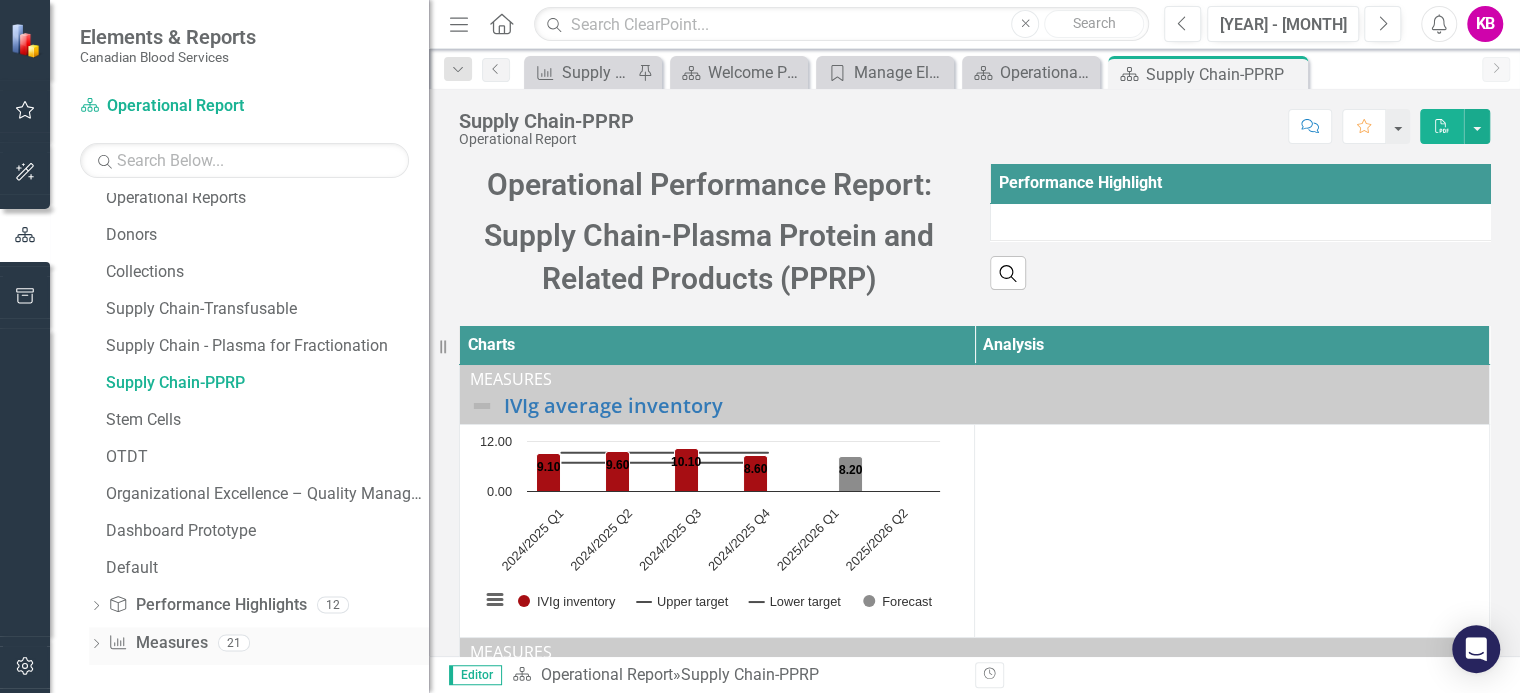 click on "Dropdown" at bounding box center (96, 645) 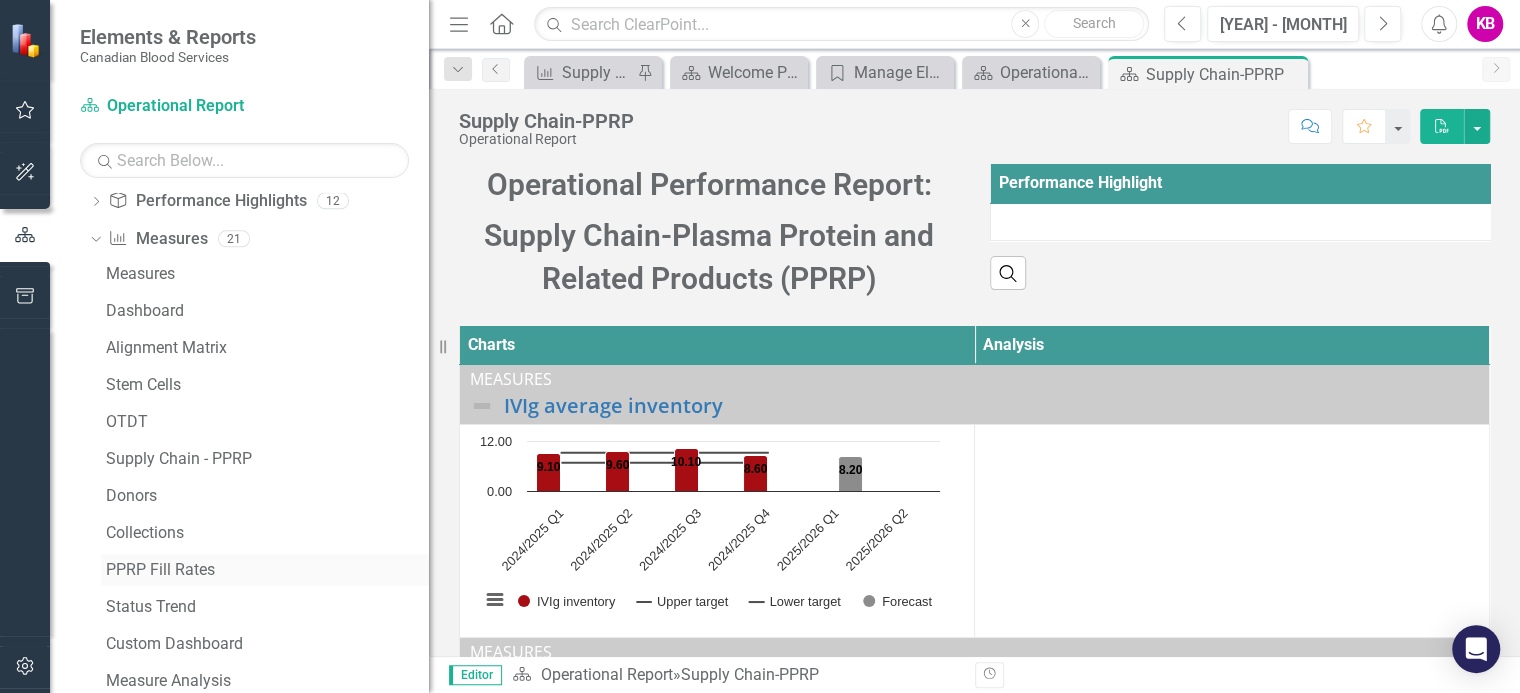 click on "PPRP Fill Rates" at bounding box center [267, 570] 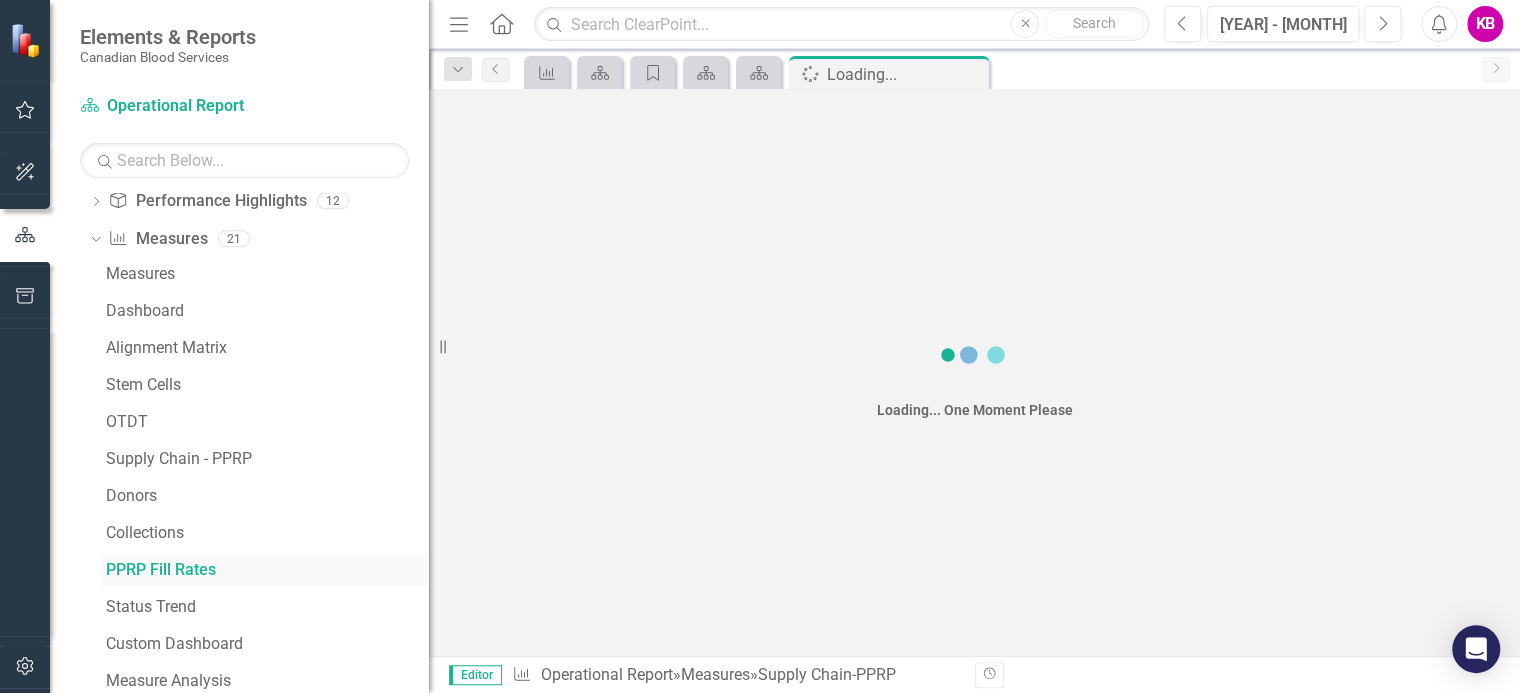 scroll, scrollTop: 123, scrollLeft: 0, axis: vertical 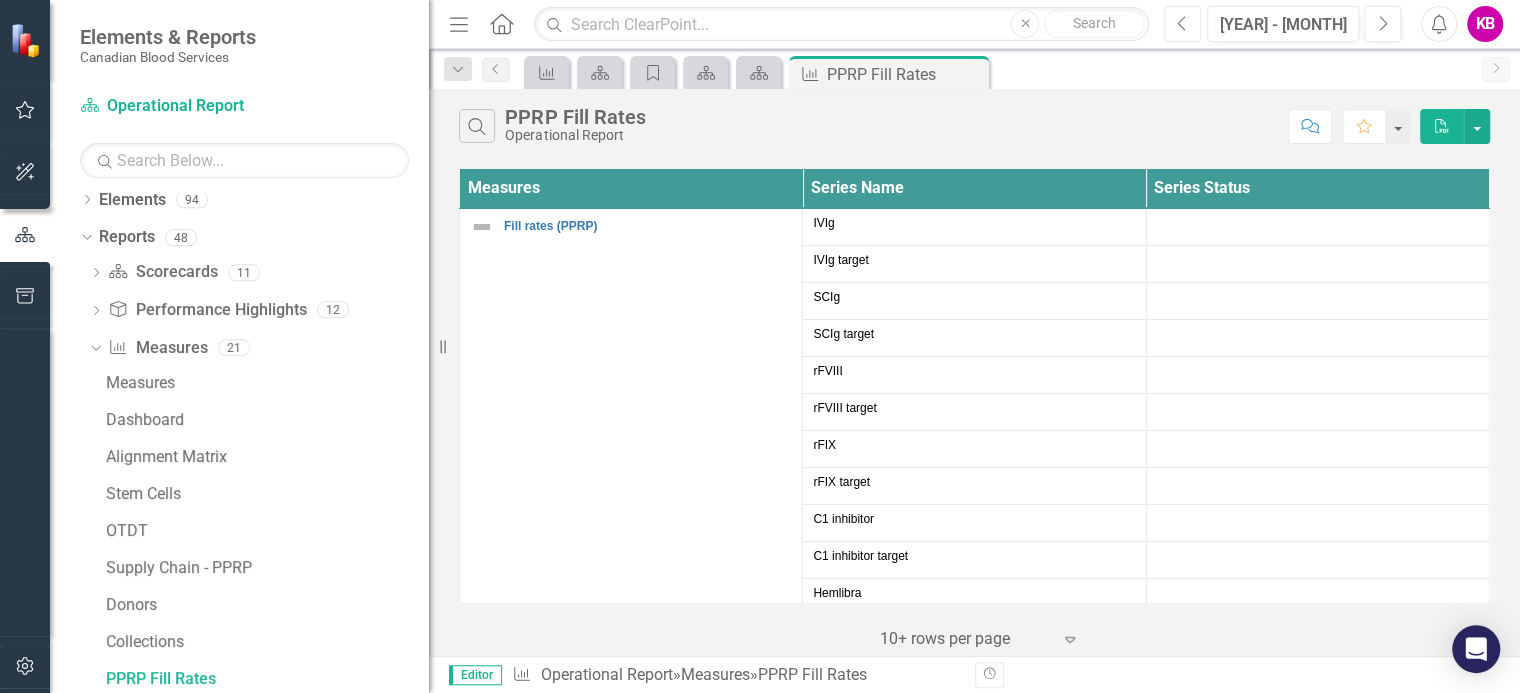 click on "Previous" at bounding box center (1182, 24) 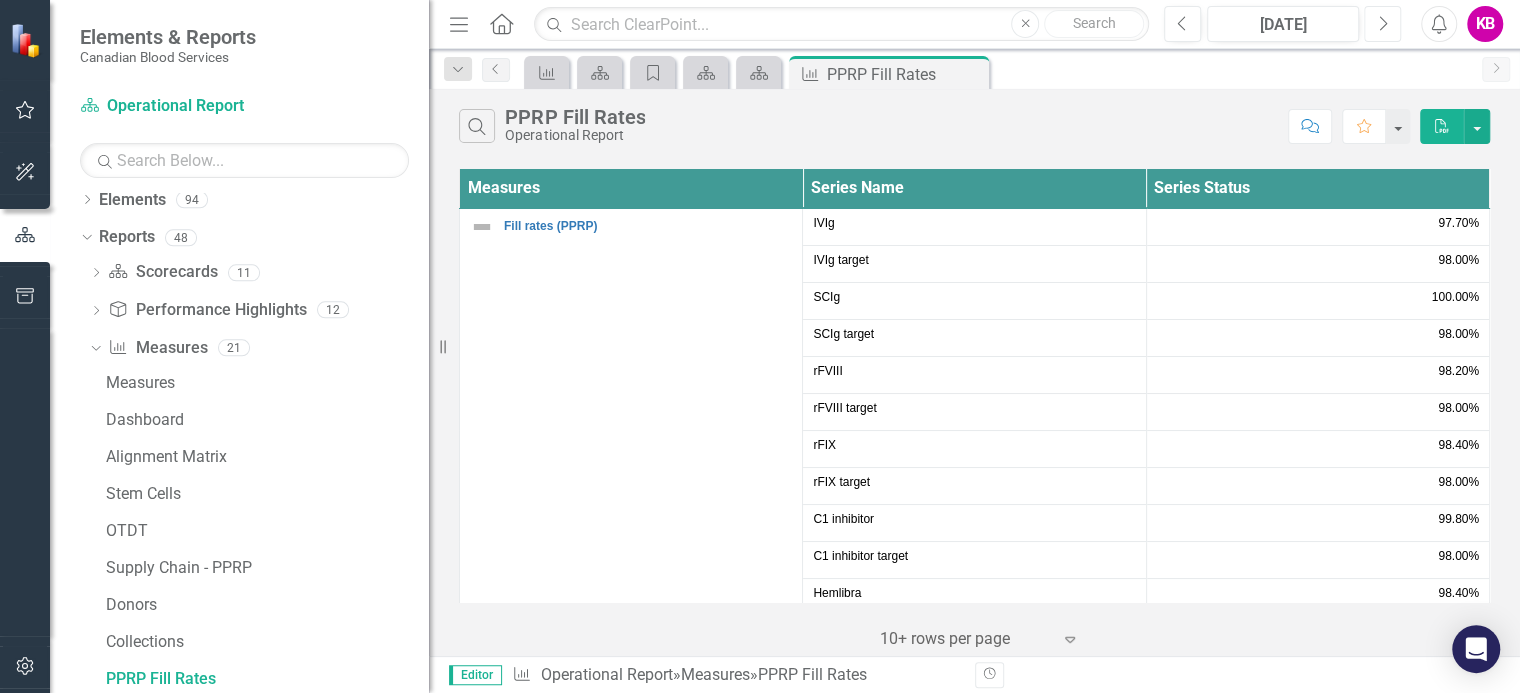 click on "Next" at bounding box center [1382, 24] 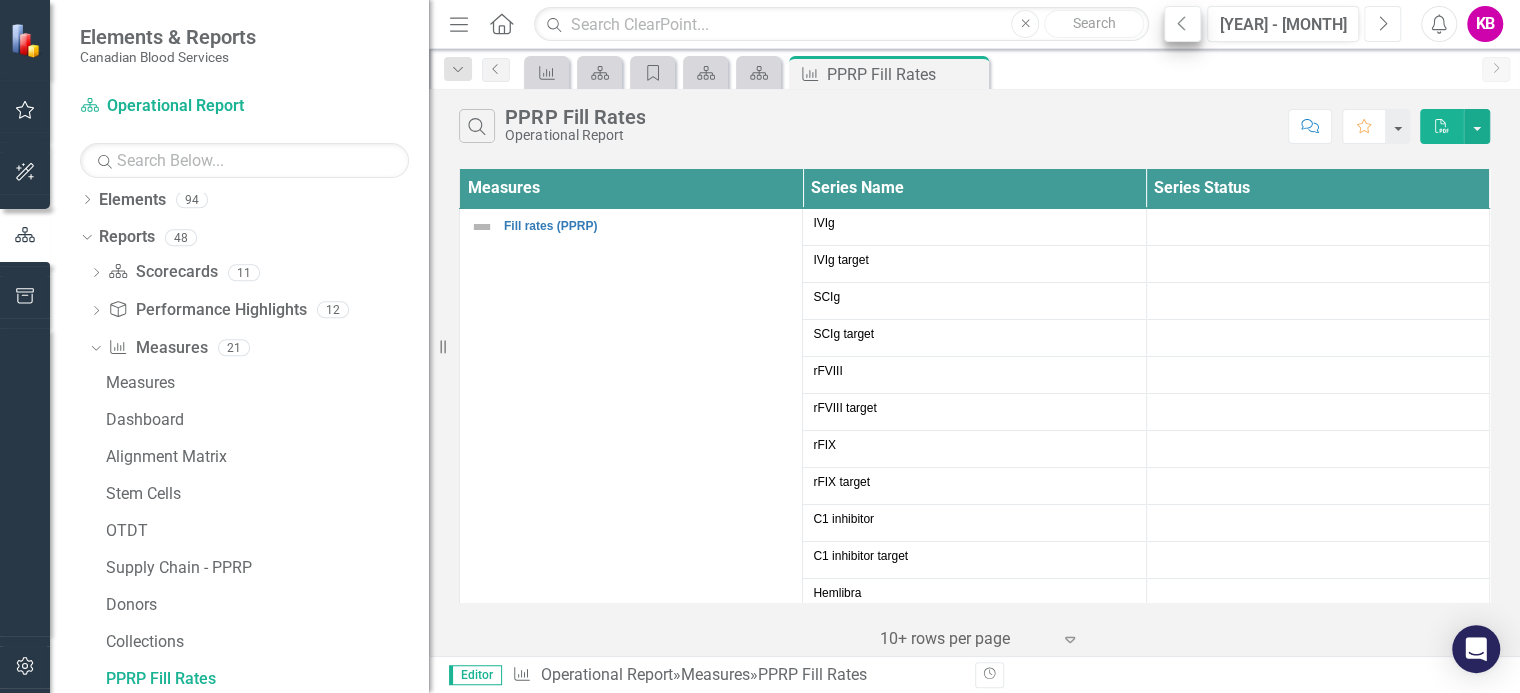 click at bounding box center (1182, 23) 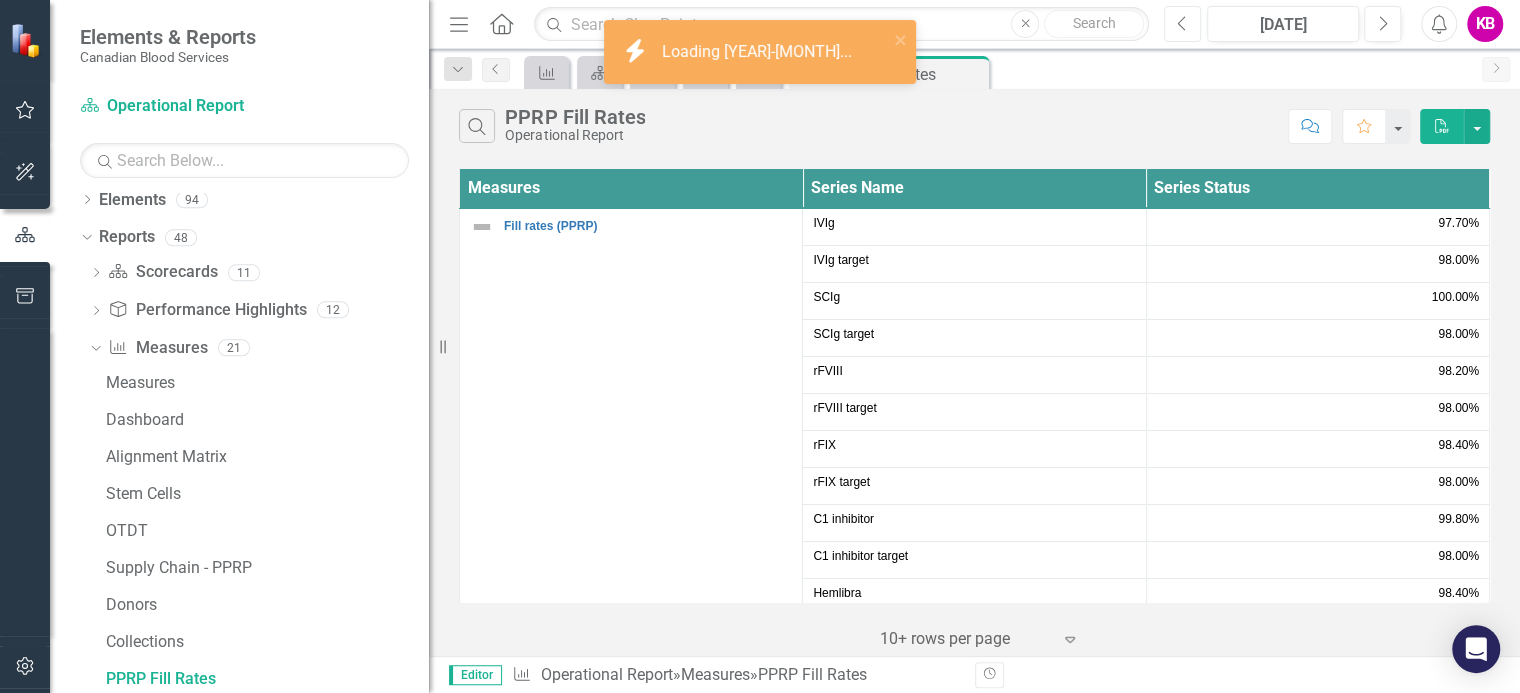 click at bounding box center (1182, 23) 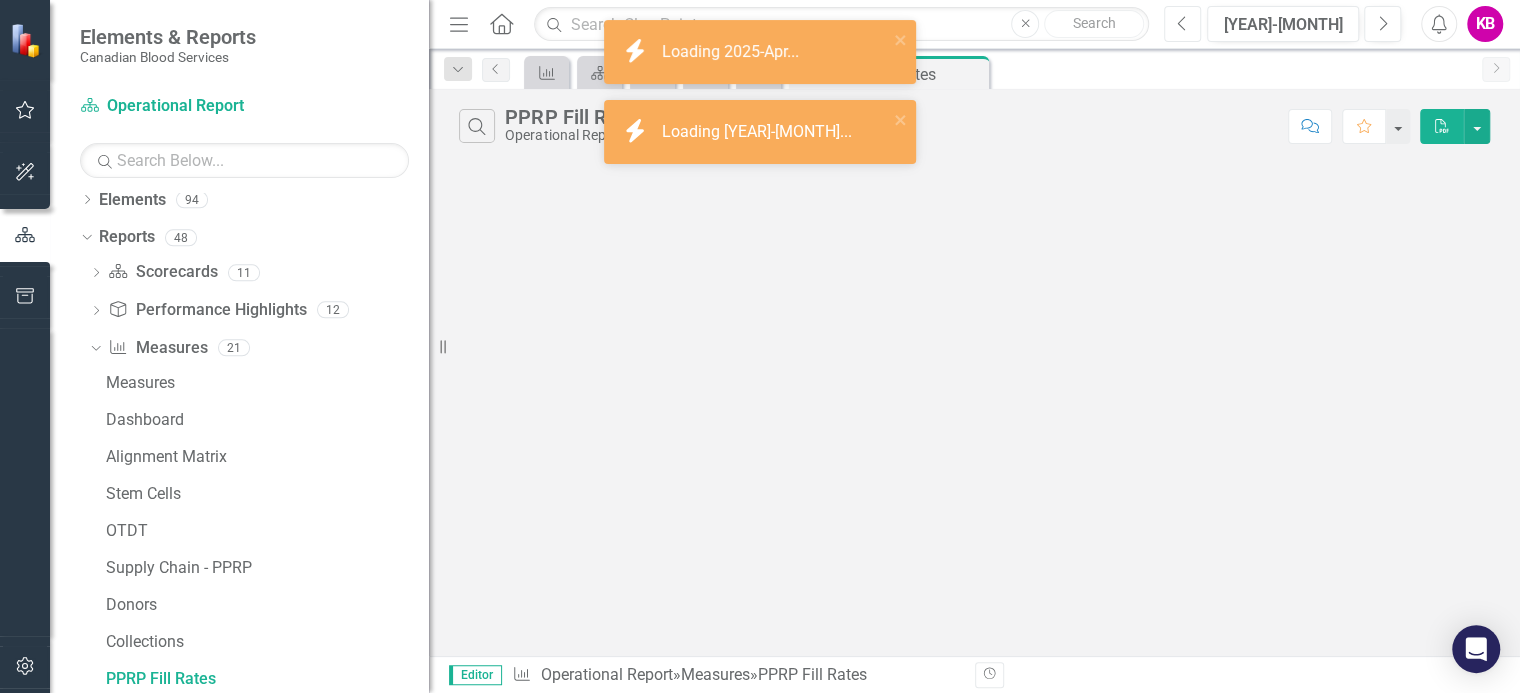 click at bounding box center (1182, 23) 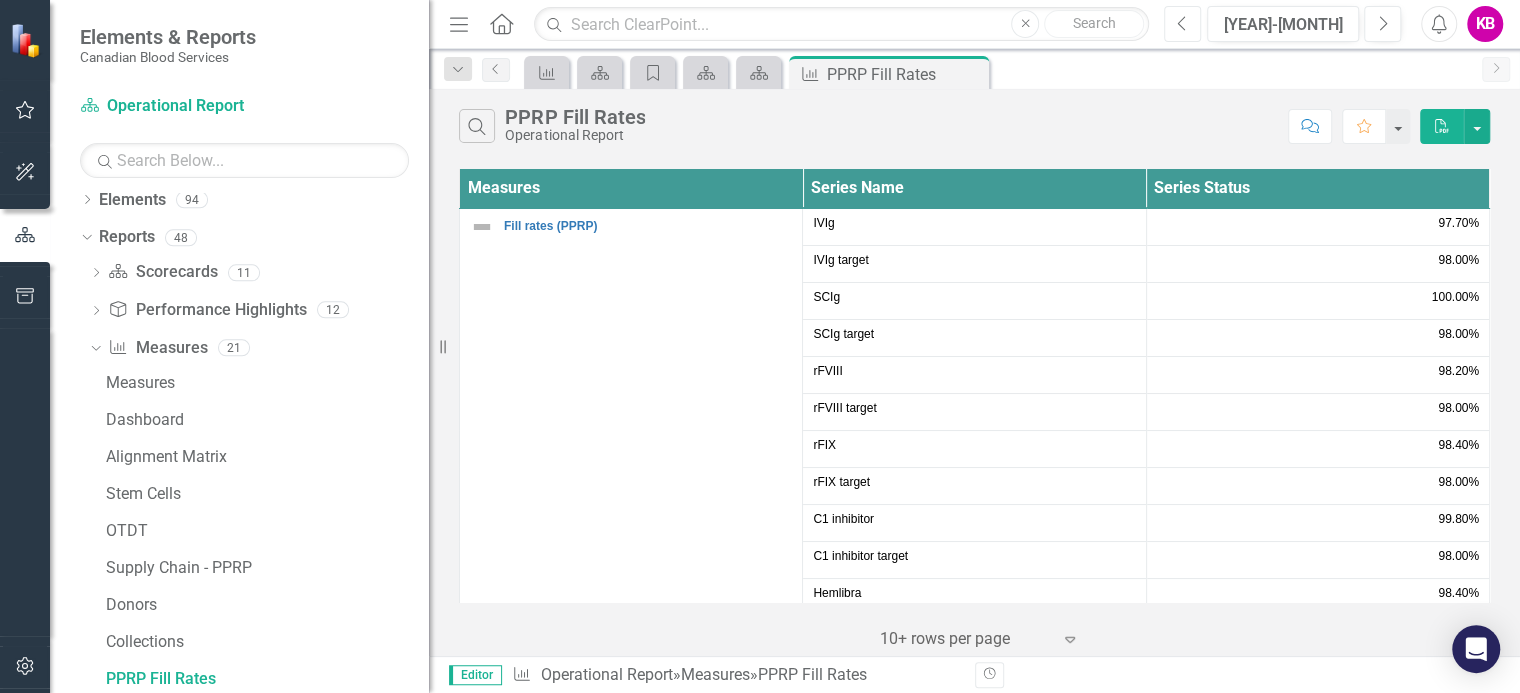 click on "Previous" at bounding box center (1182, 24) 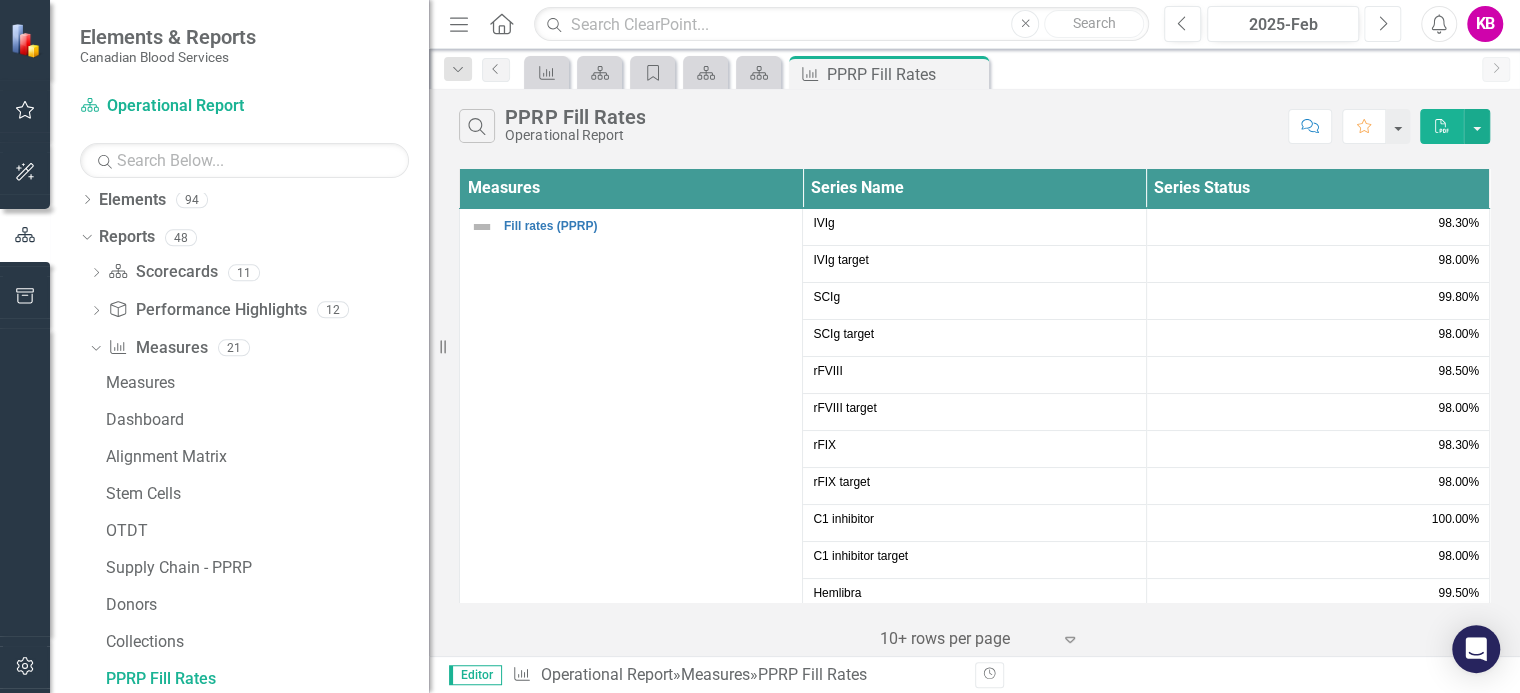 click on "Next" at bounding box center (1382, 24) 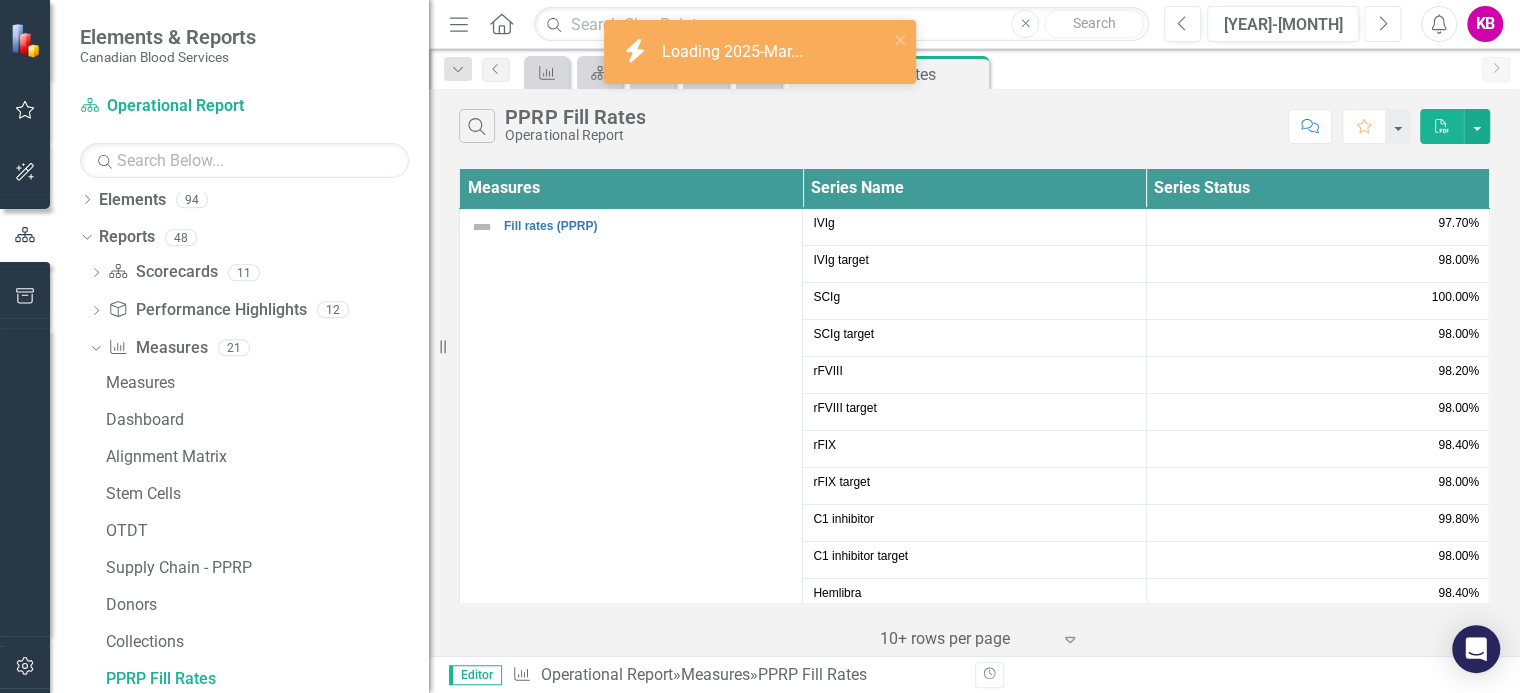 click on "Next" at bounding box center (1382, 24) 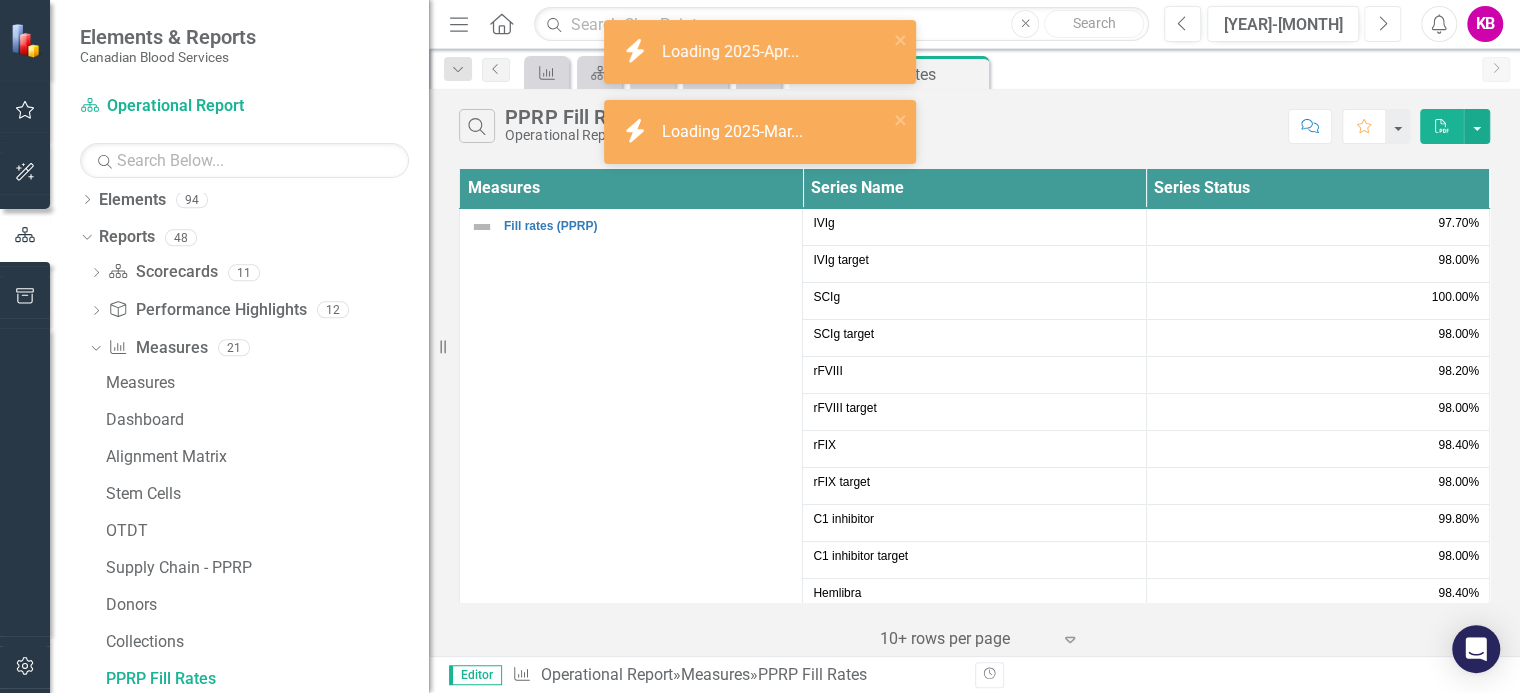 click on "Next" at bounding box center [1382, 24] 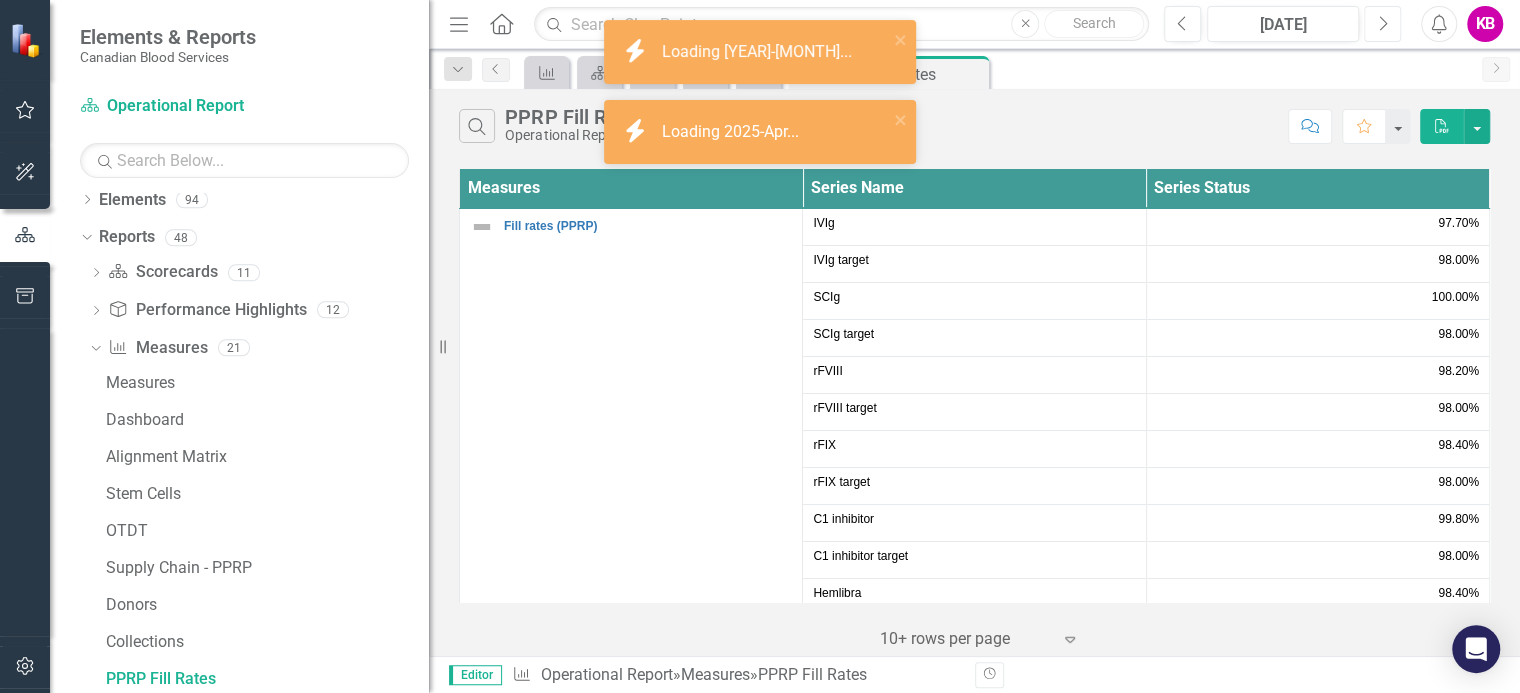 click on "Next" at bounding box center [1382, 24] 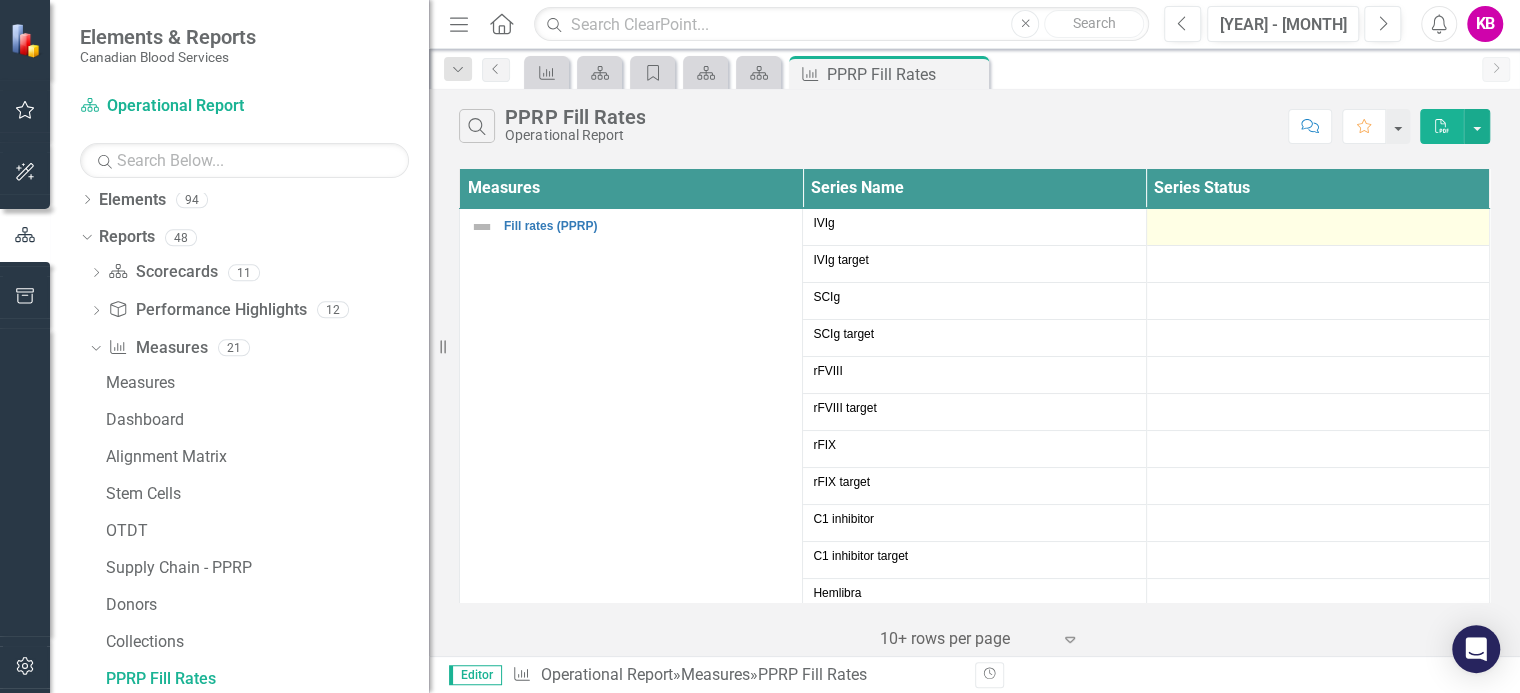 click at bounding box center (974, 227) 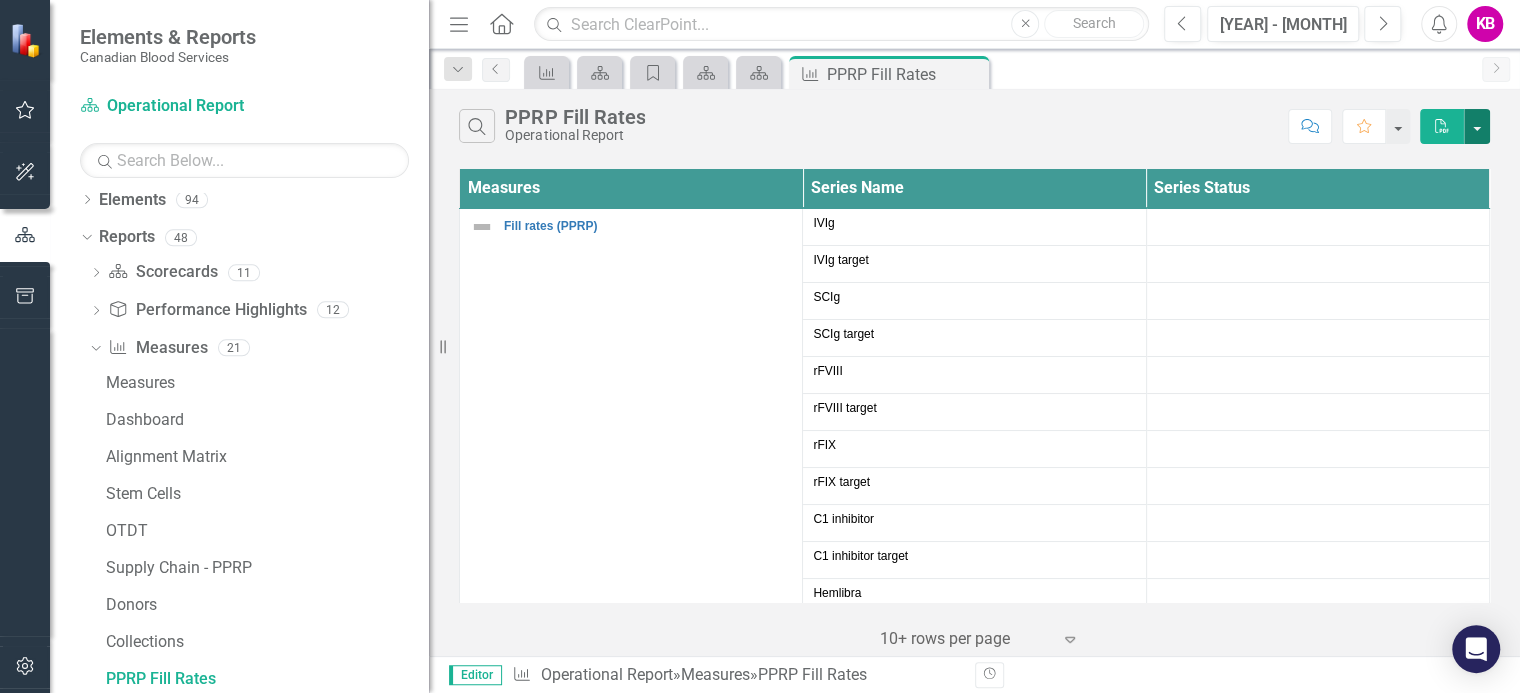 click at bounding box center (1477, 126) 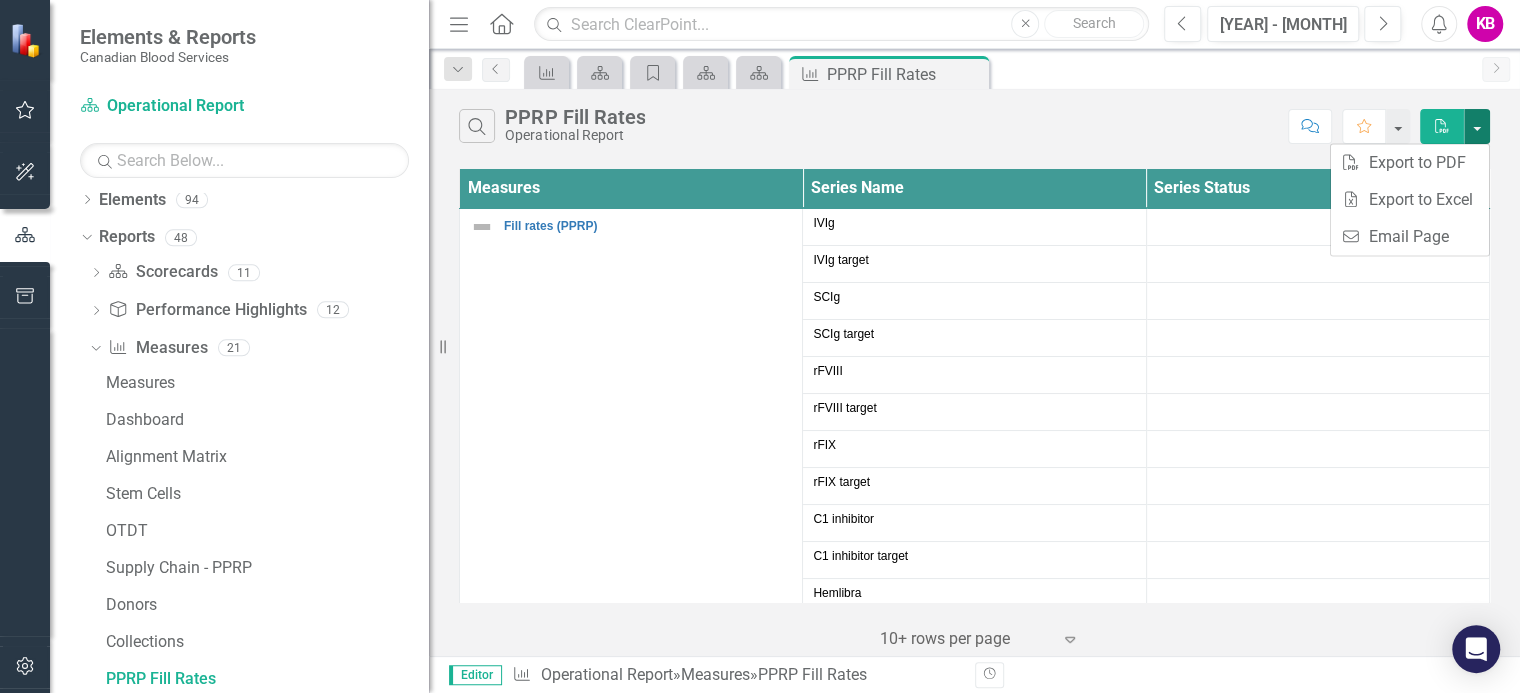 click at bounding box center (1477, 126) 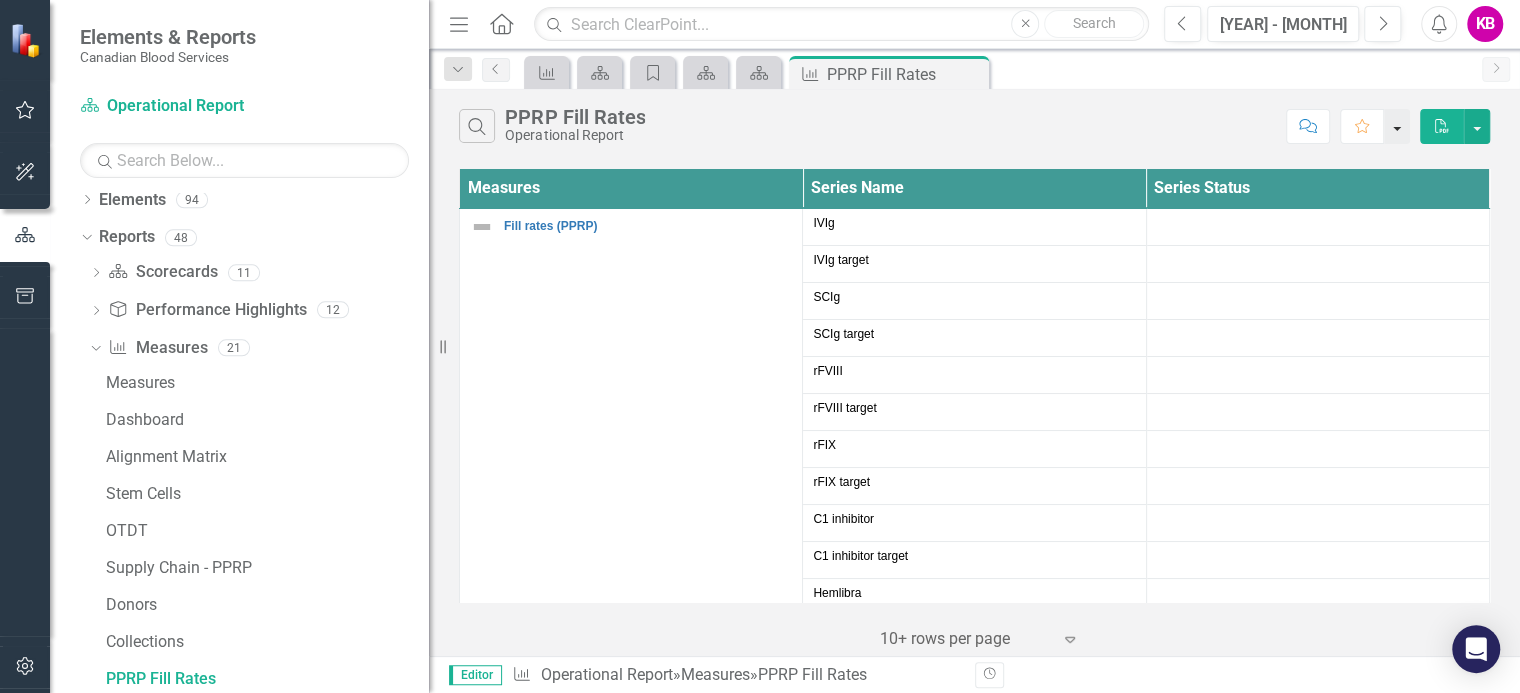 click at bounding box center [1397, 126] 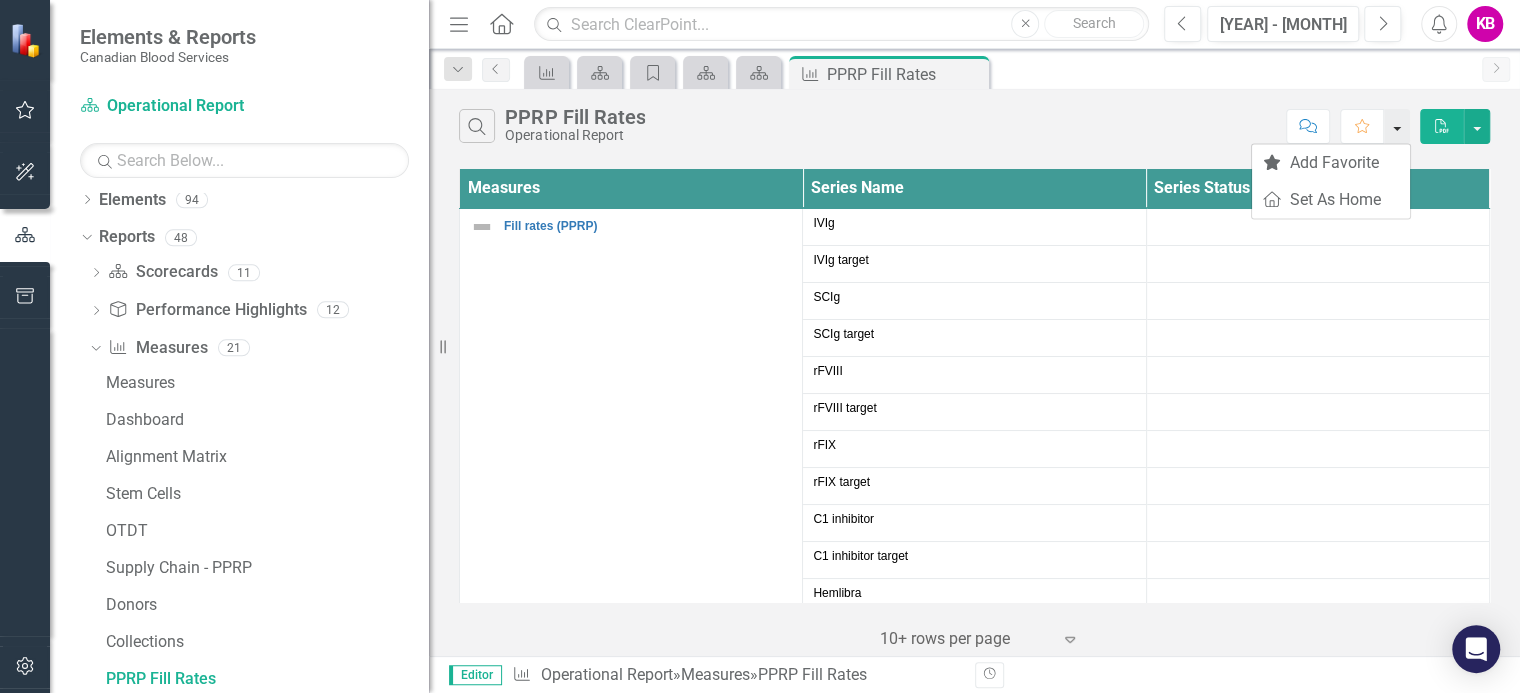 click at bounding box center [1397, 126] 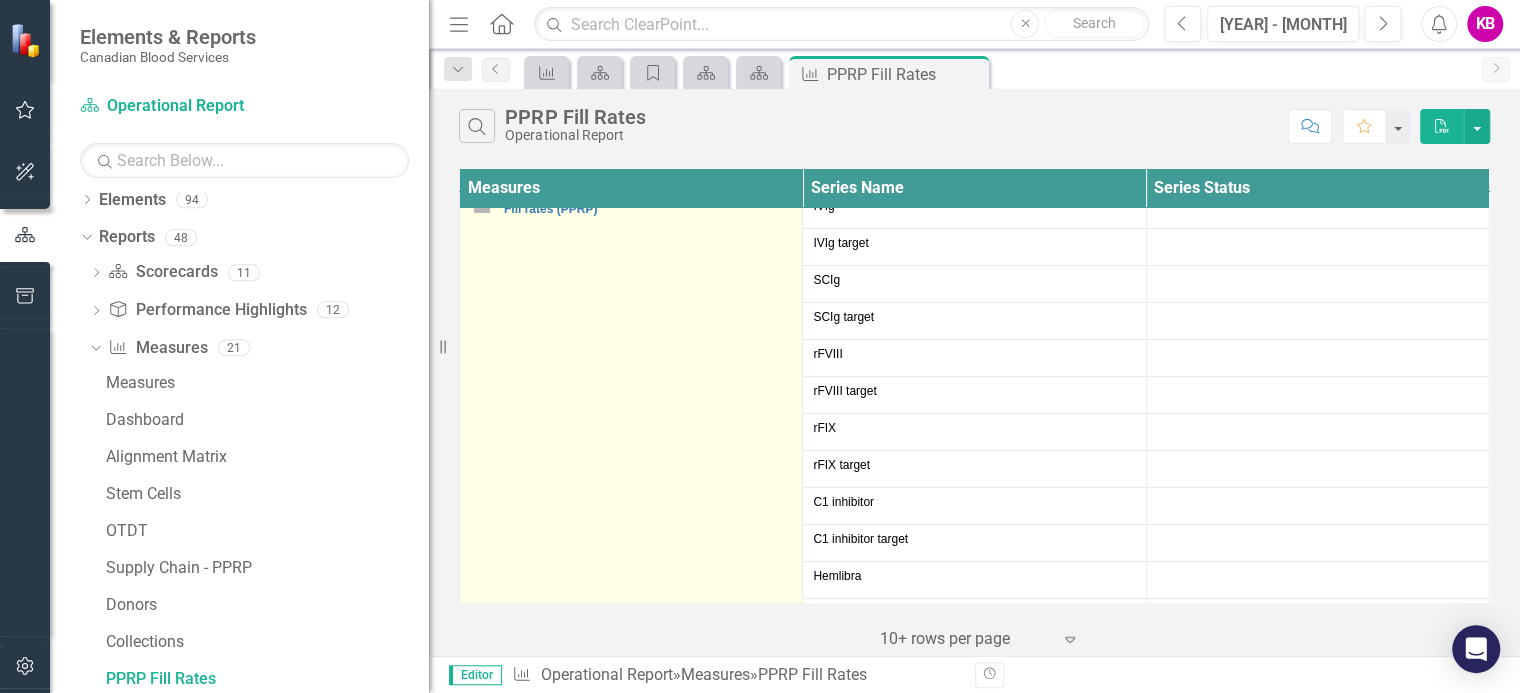 scroll, scrollTop: 0, scrollLeft: 0, axis: both 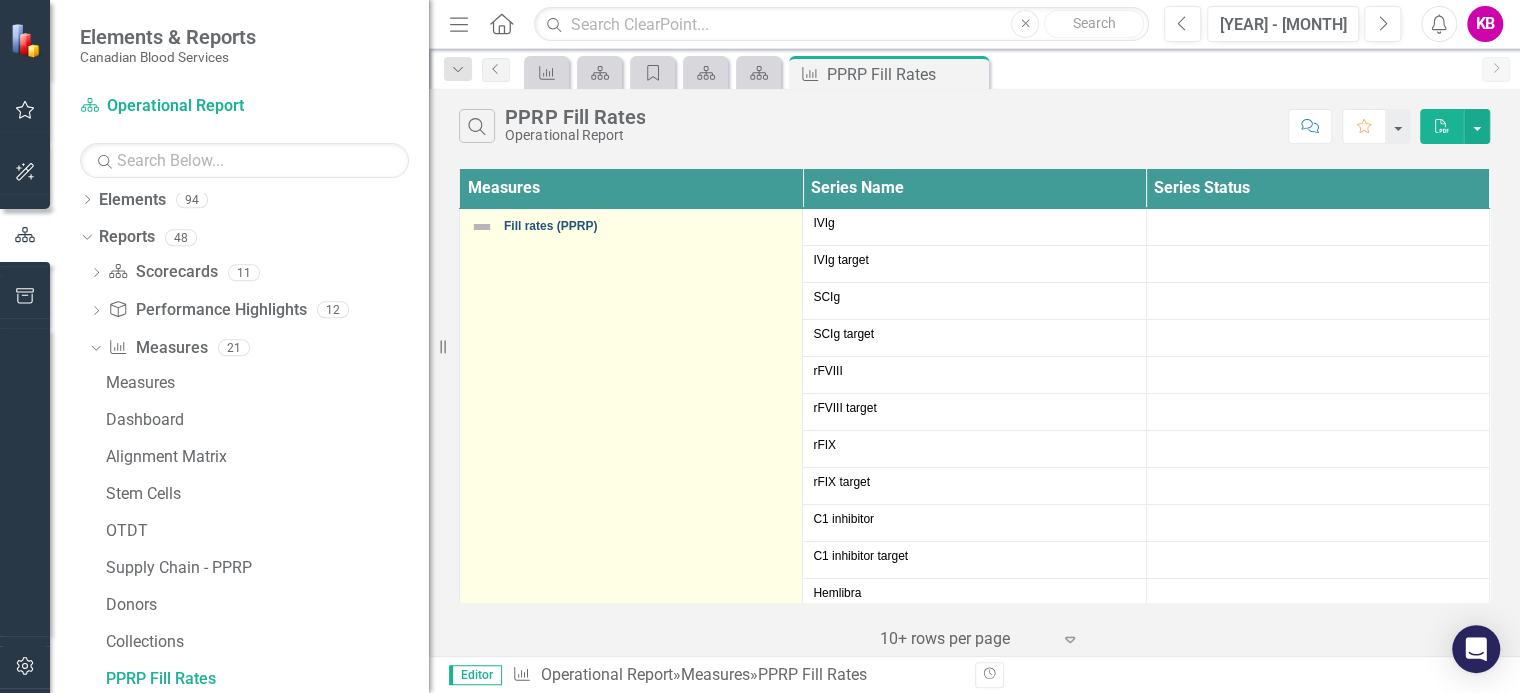 click on "Fill rates (PPRP)" at bounding box center (648, 226) 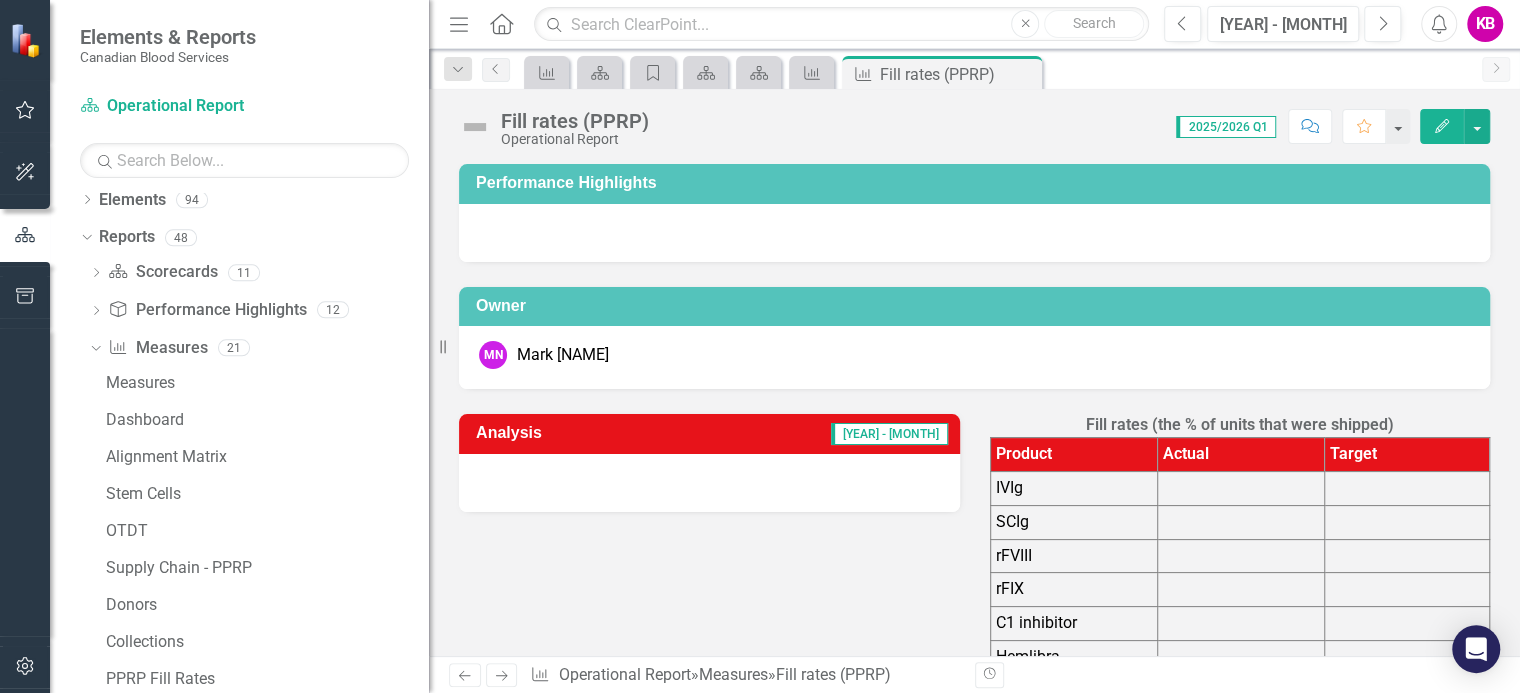 click at bounding box center (1240, 455) 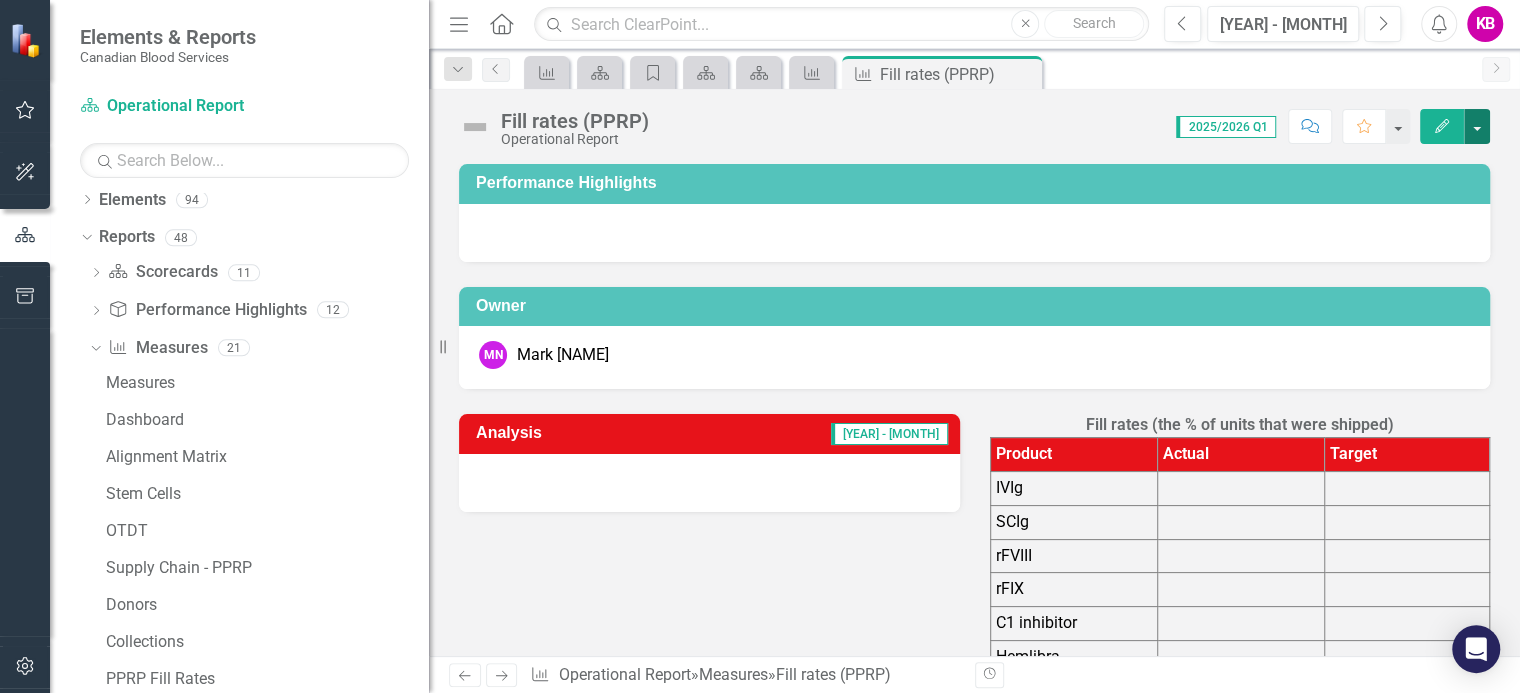 click at bounding box center [1477, 126] 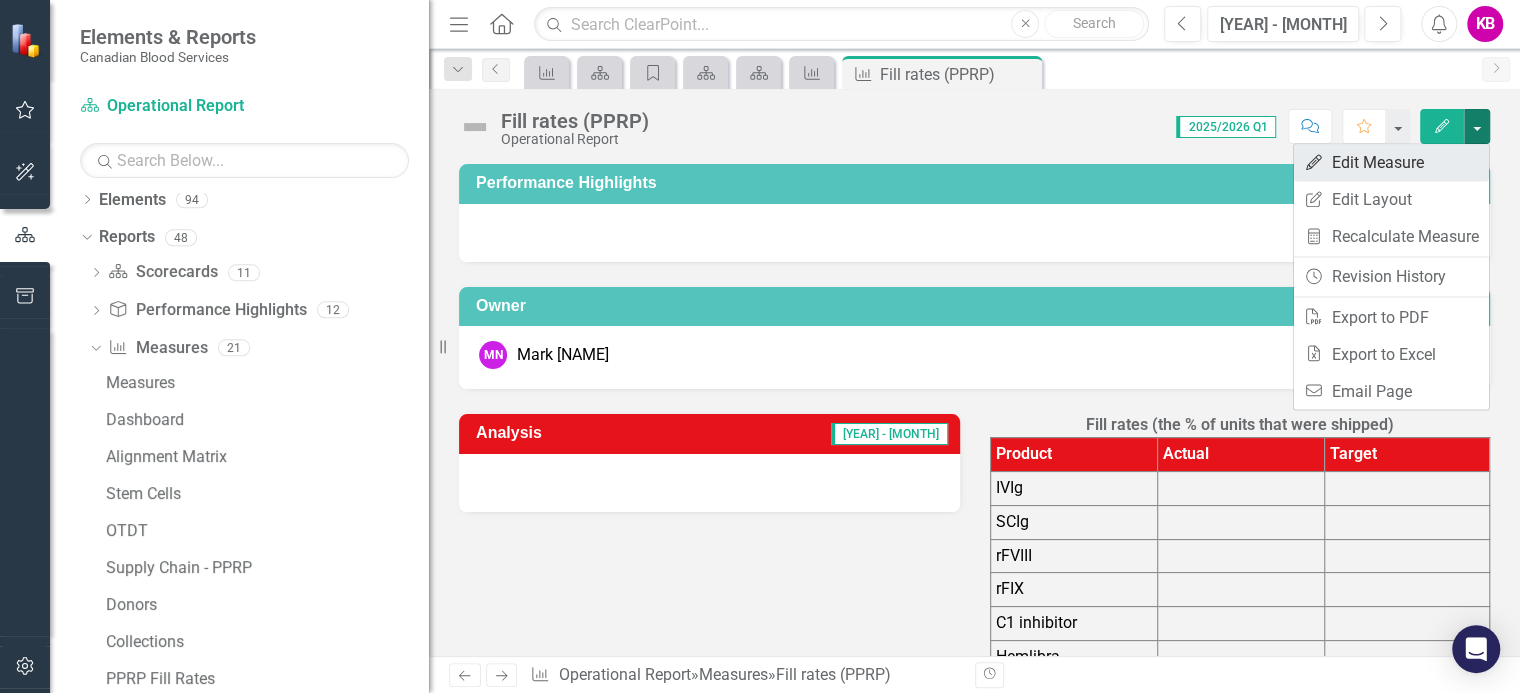 click on "Edit Edit Measure" at bounding box center [1391, 162] 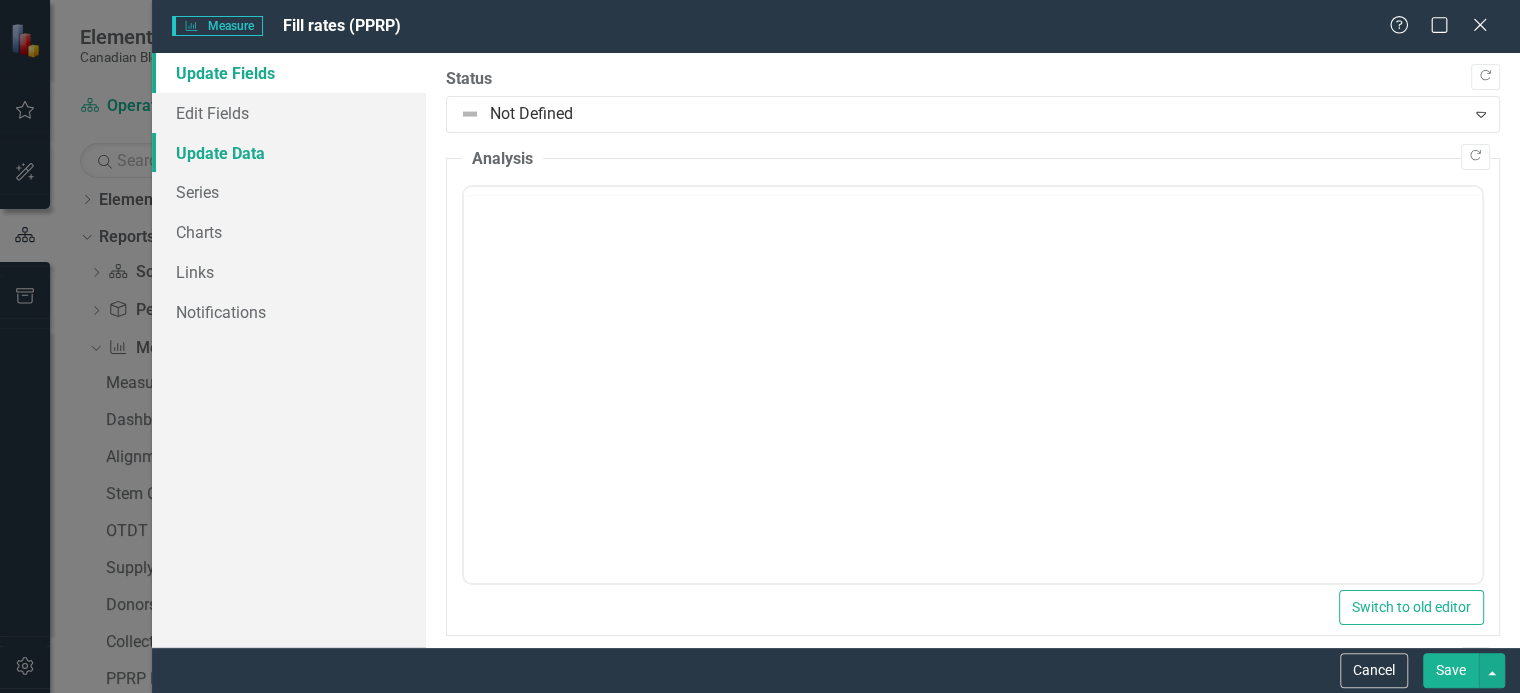 click on "Update  Data" at bounding box center [289, 153] 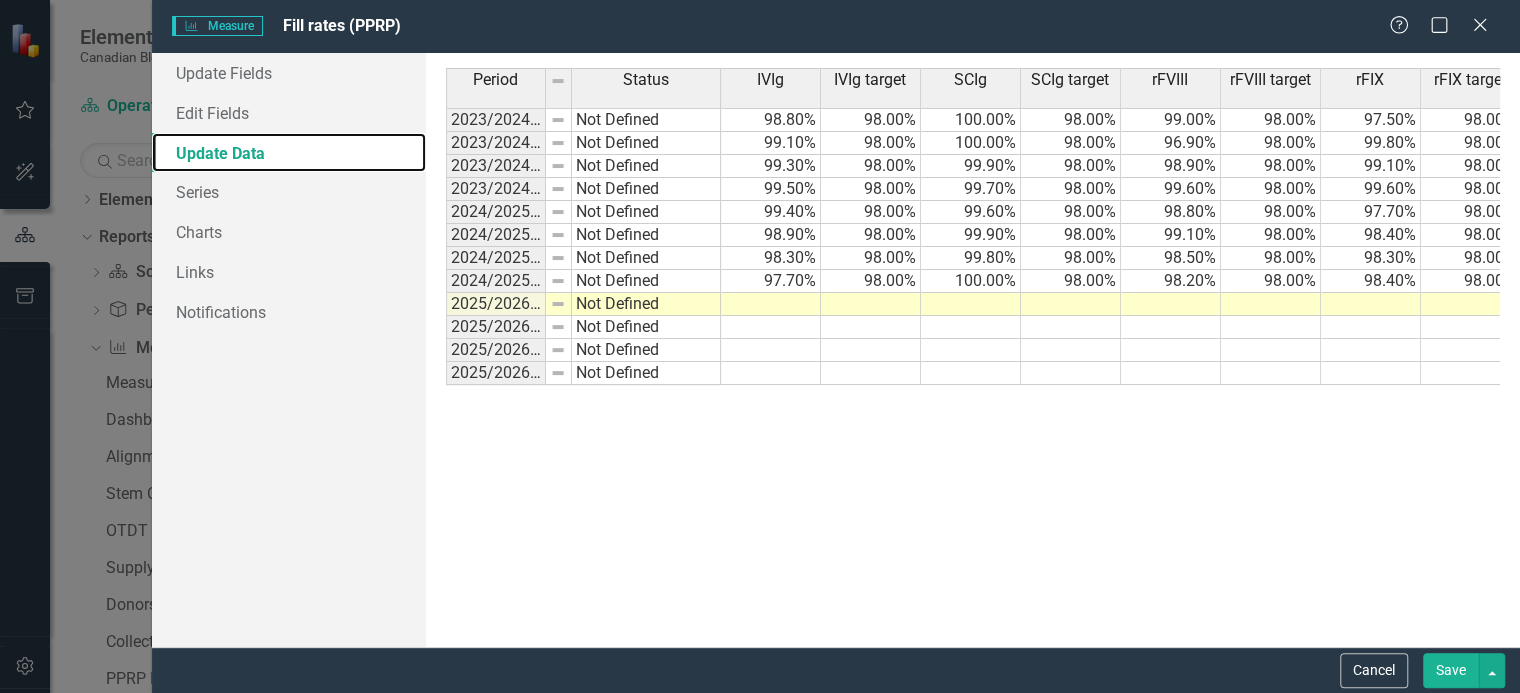 scroll, scrollTop: 0, scrollLeft: 0, axis: both 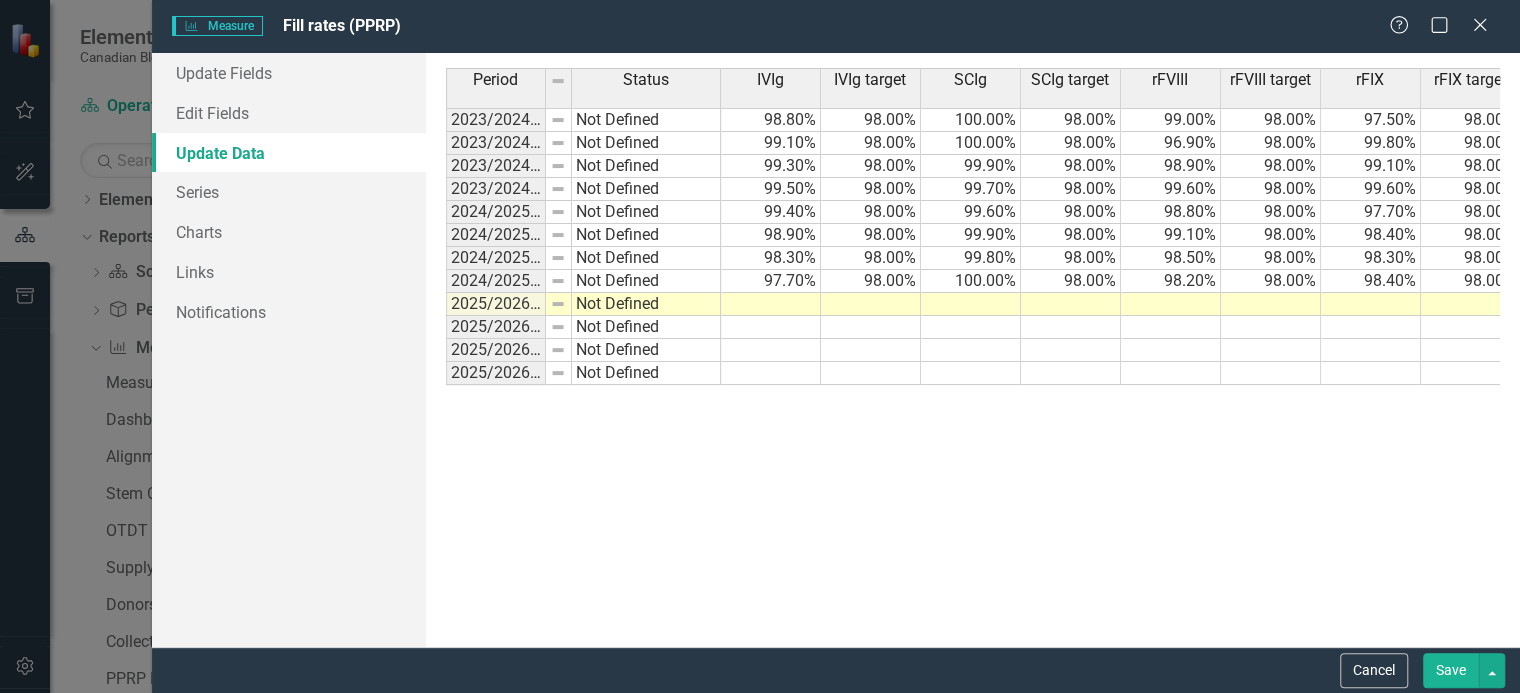 click at bounding box center [771, 304] 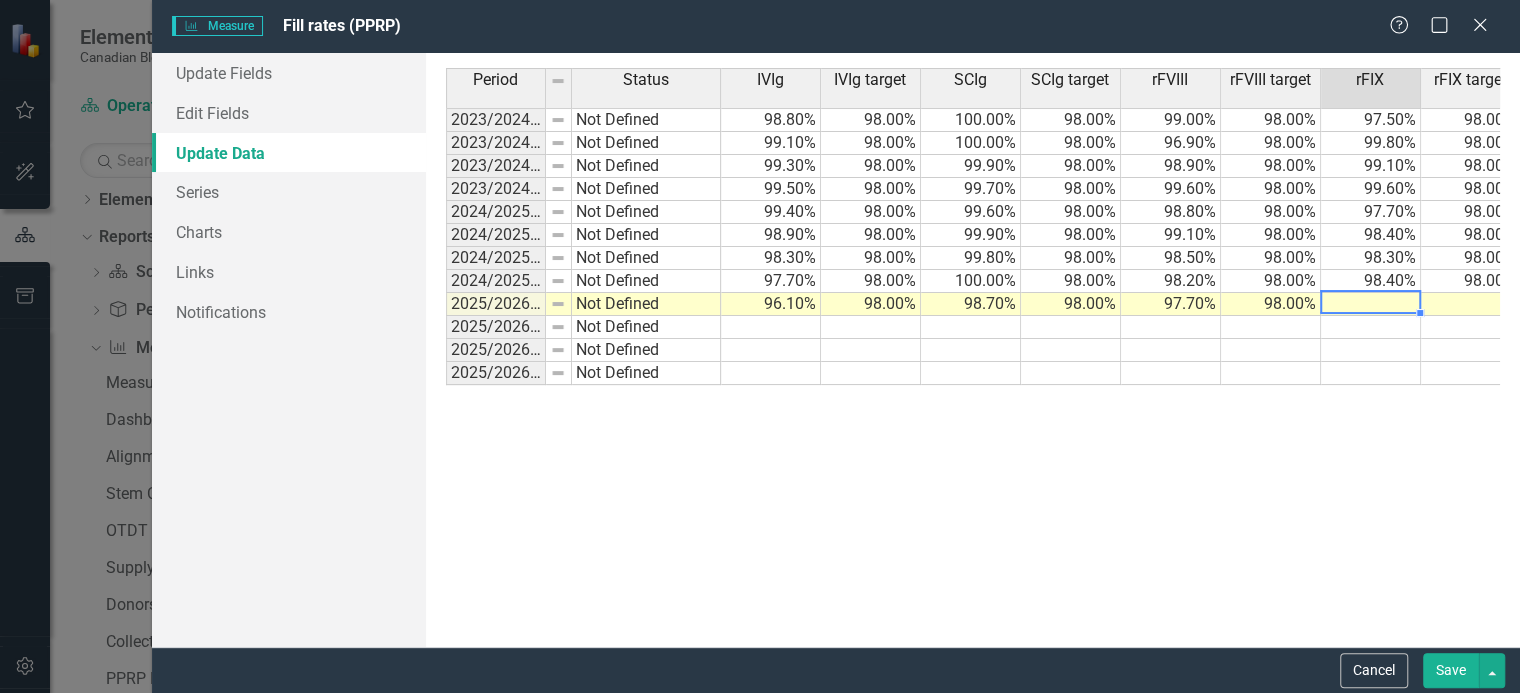 type on "9" 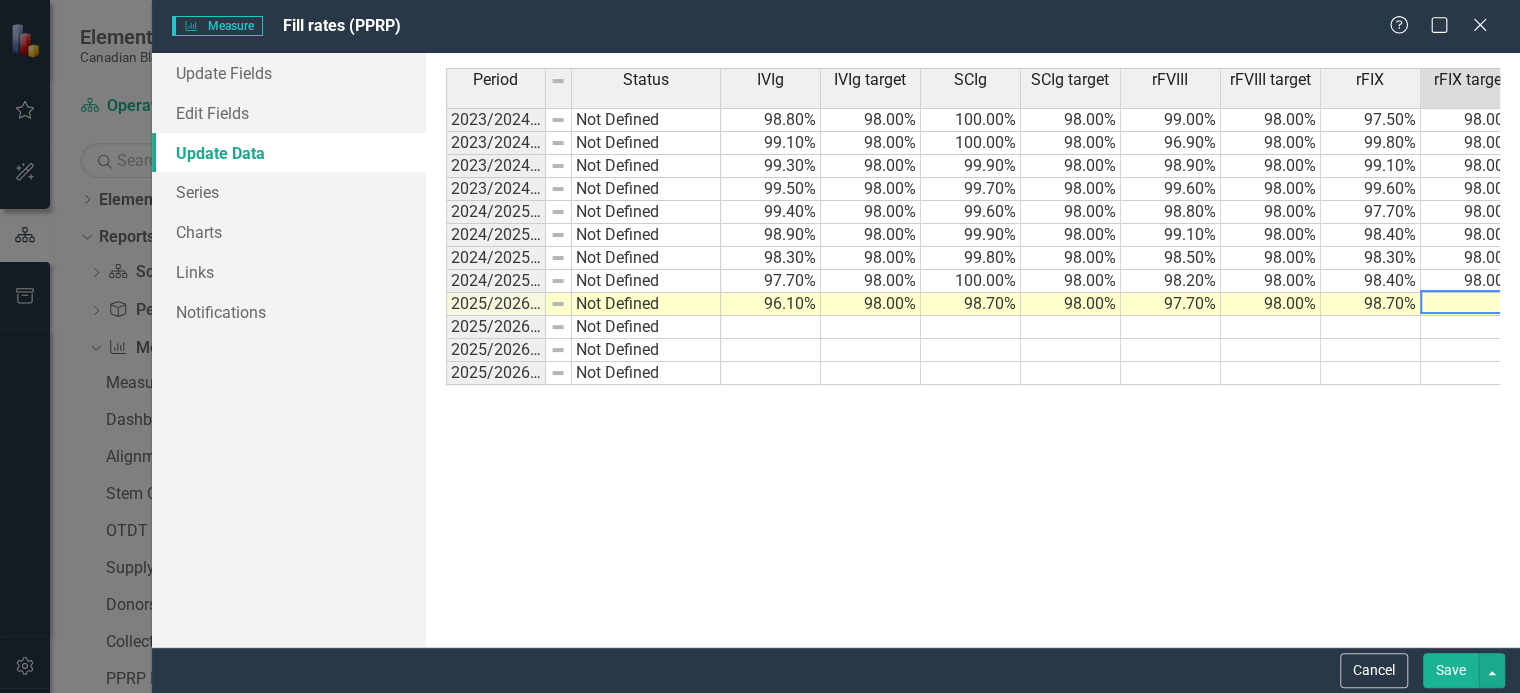 scroll, scrollTop: 0, scrollLeft: 20, axis: horizontal 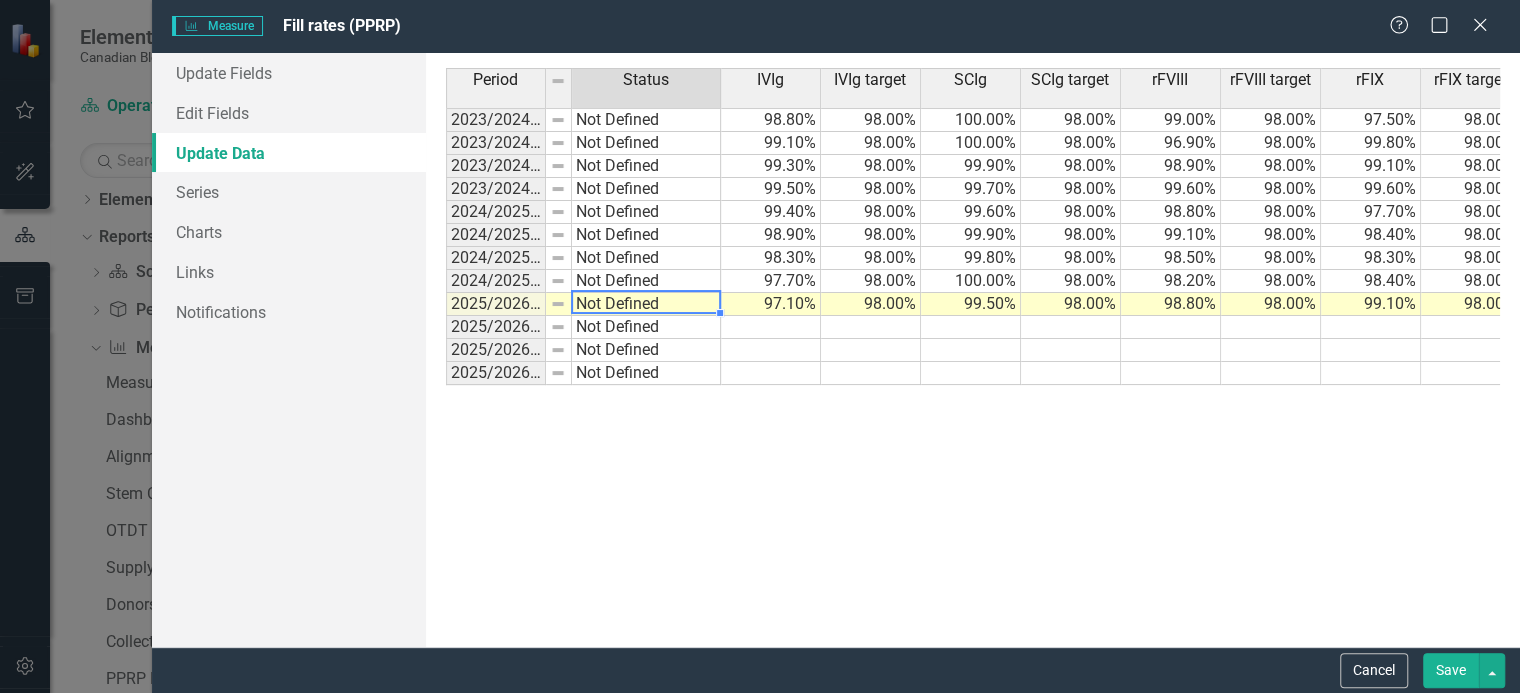 type on "97.1" 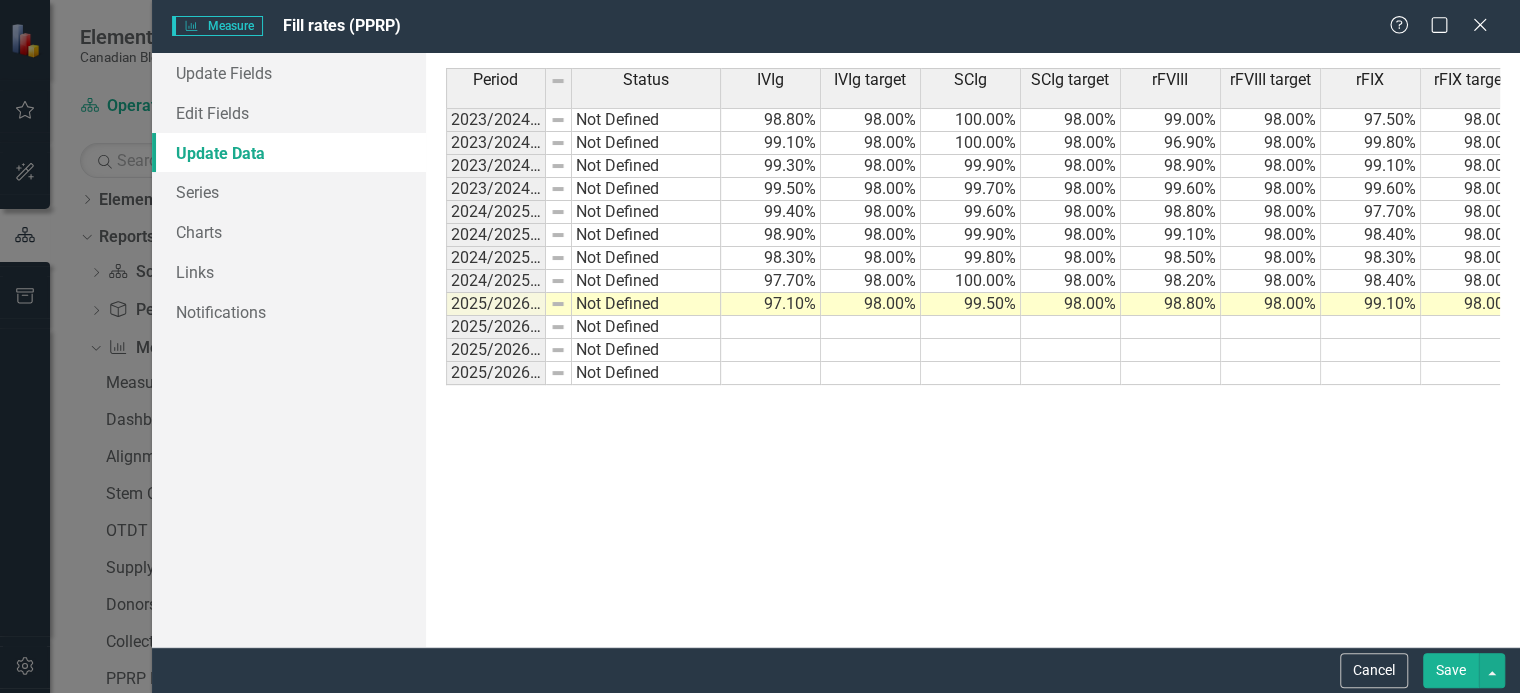 click on "Save" at bounding box center (1451, 670) 